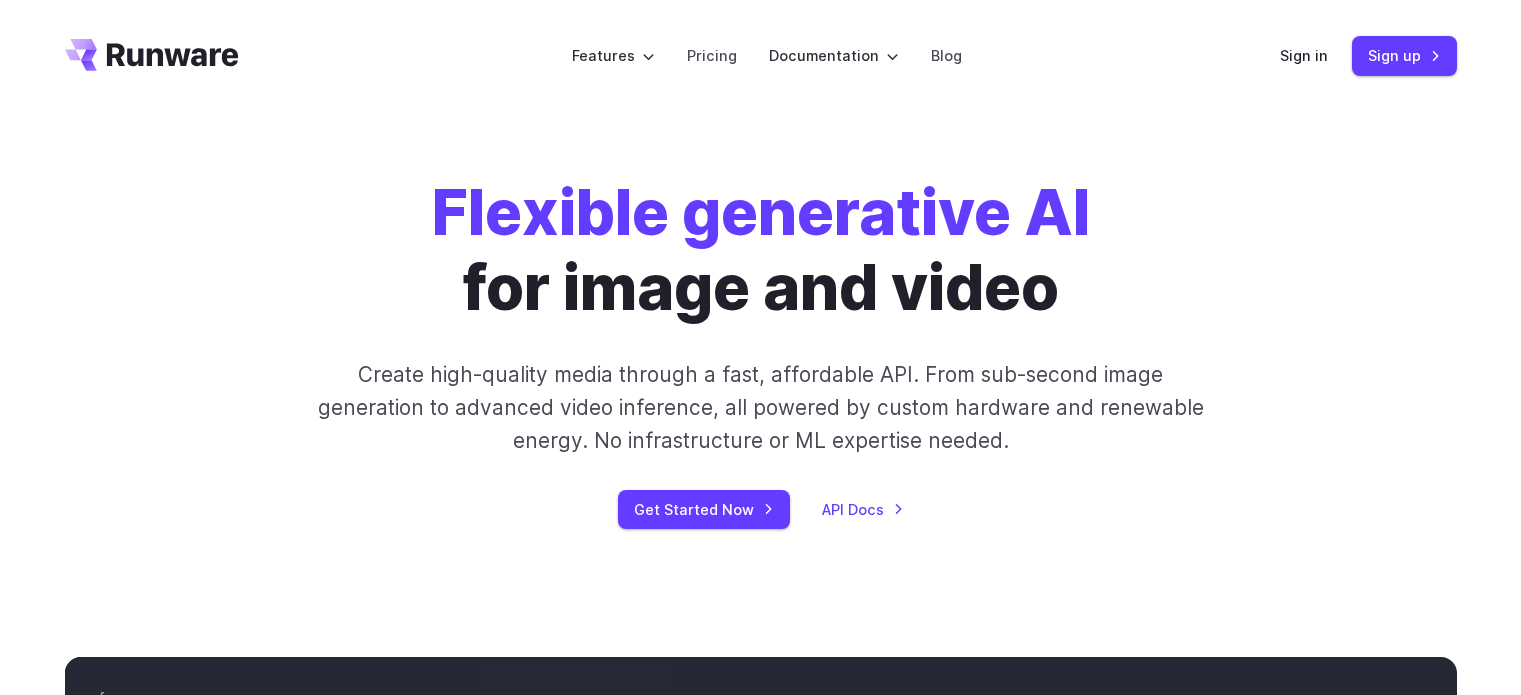 scroll, scrollTop: 0, scrollLeft: 0, axis: both 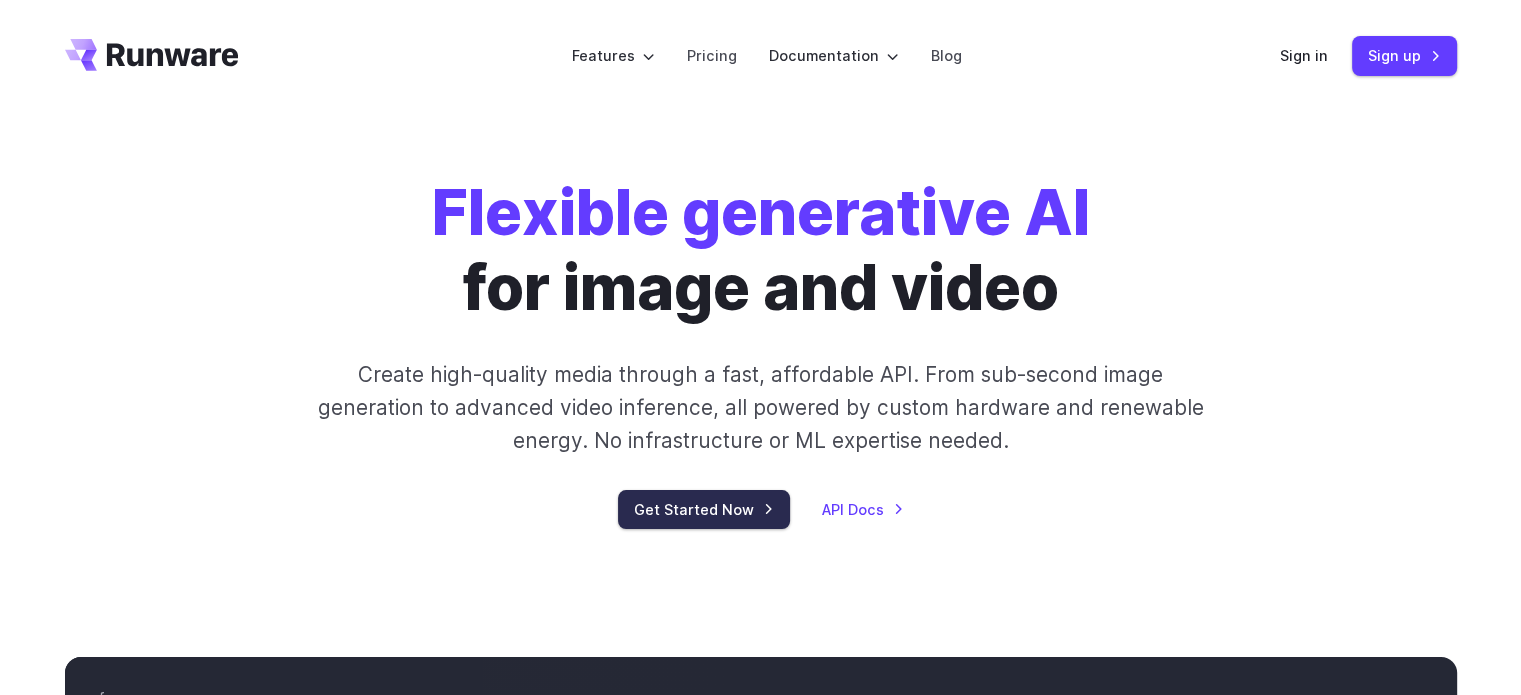 click on "Get Started Now" at bounding box center [704, 509] 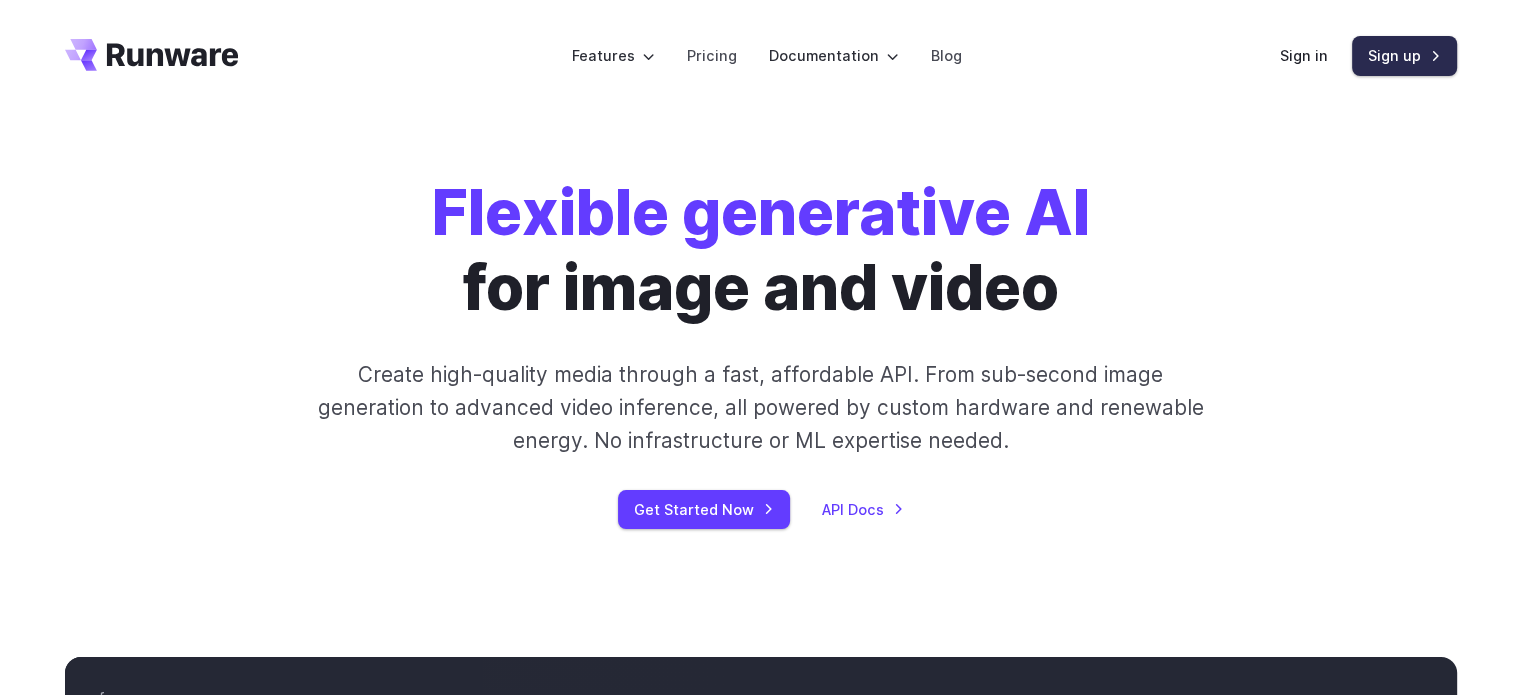 click on "Sign up" at bounding box center [1404, 55] 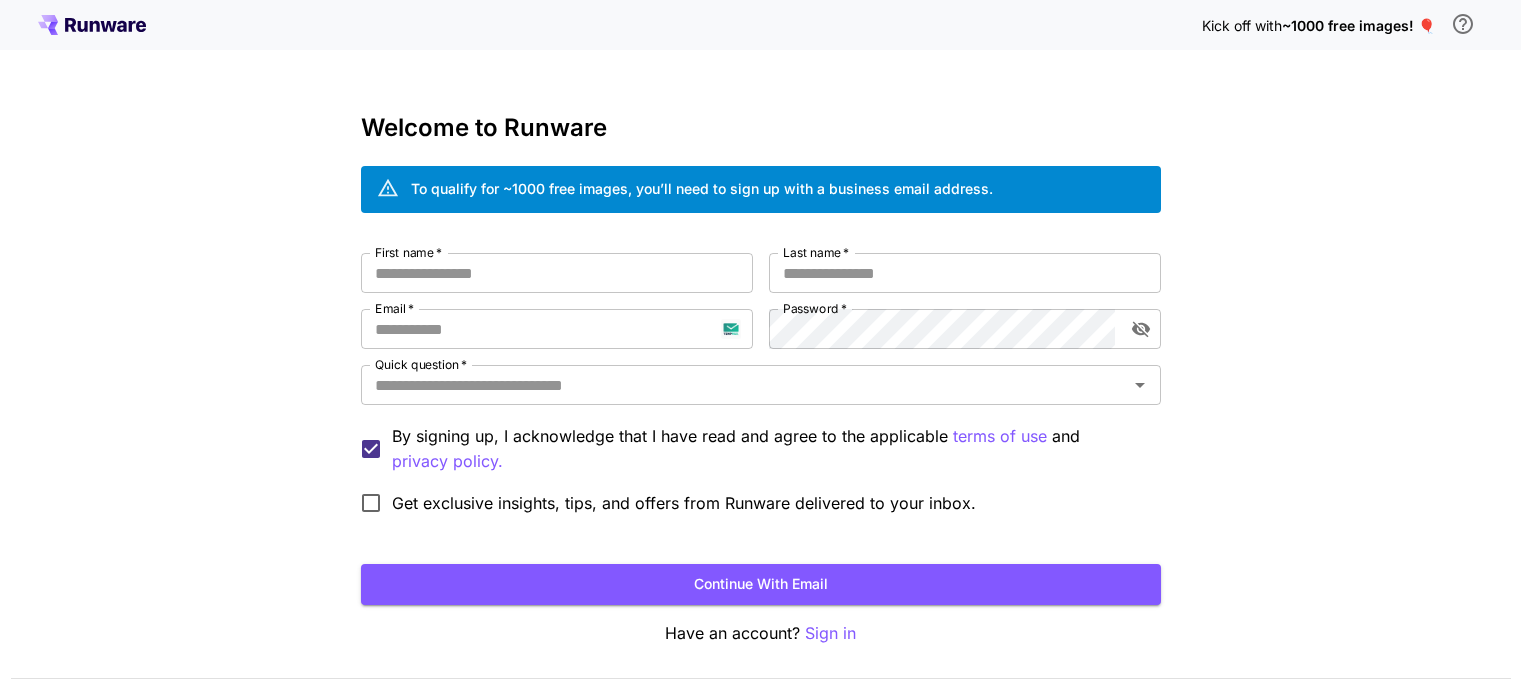 scroll, scrollTop: 0, scrollLeft: 0, axis: both 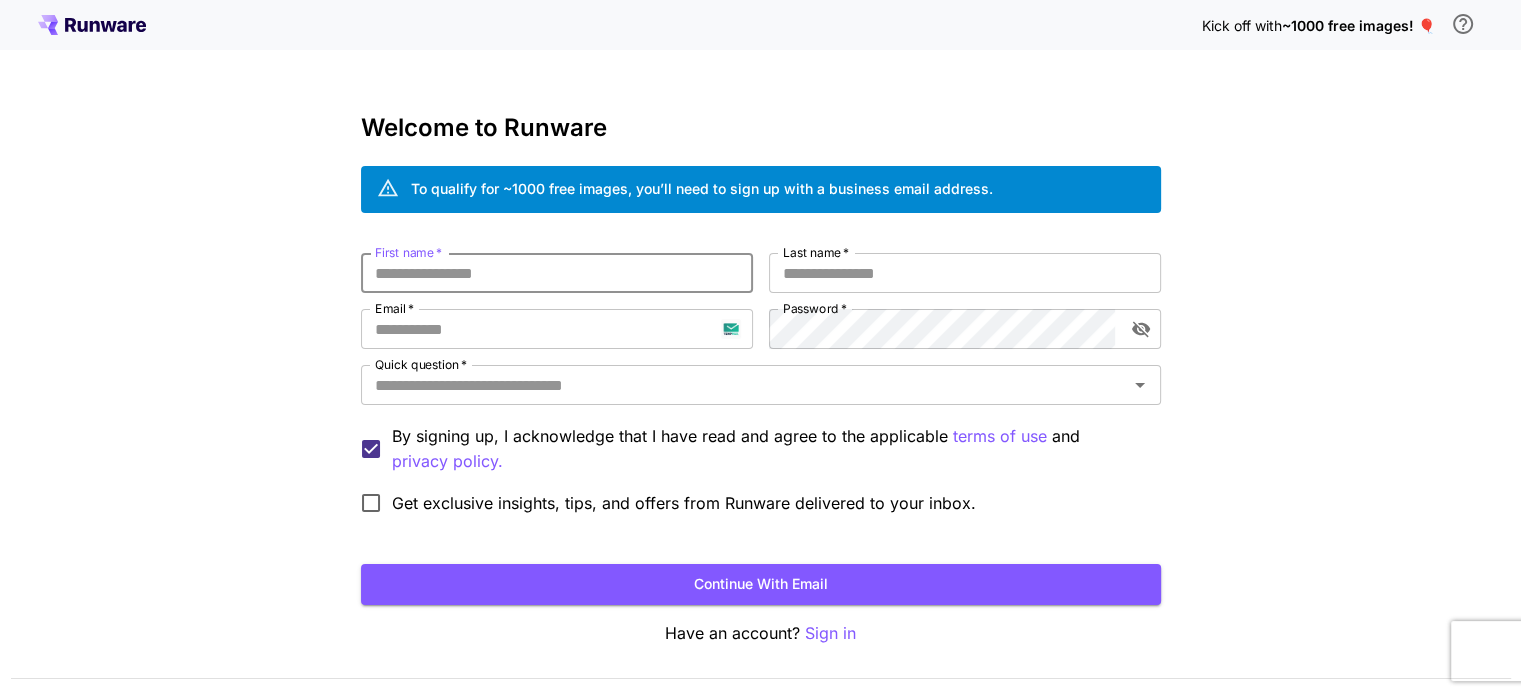 click on "First name   *" at bounding box center [557, 273] 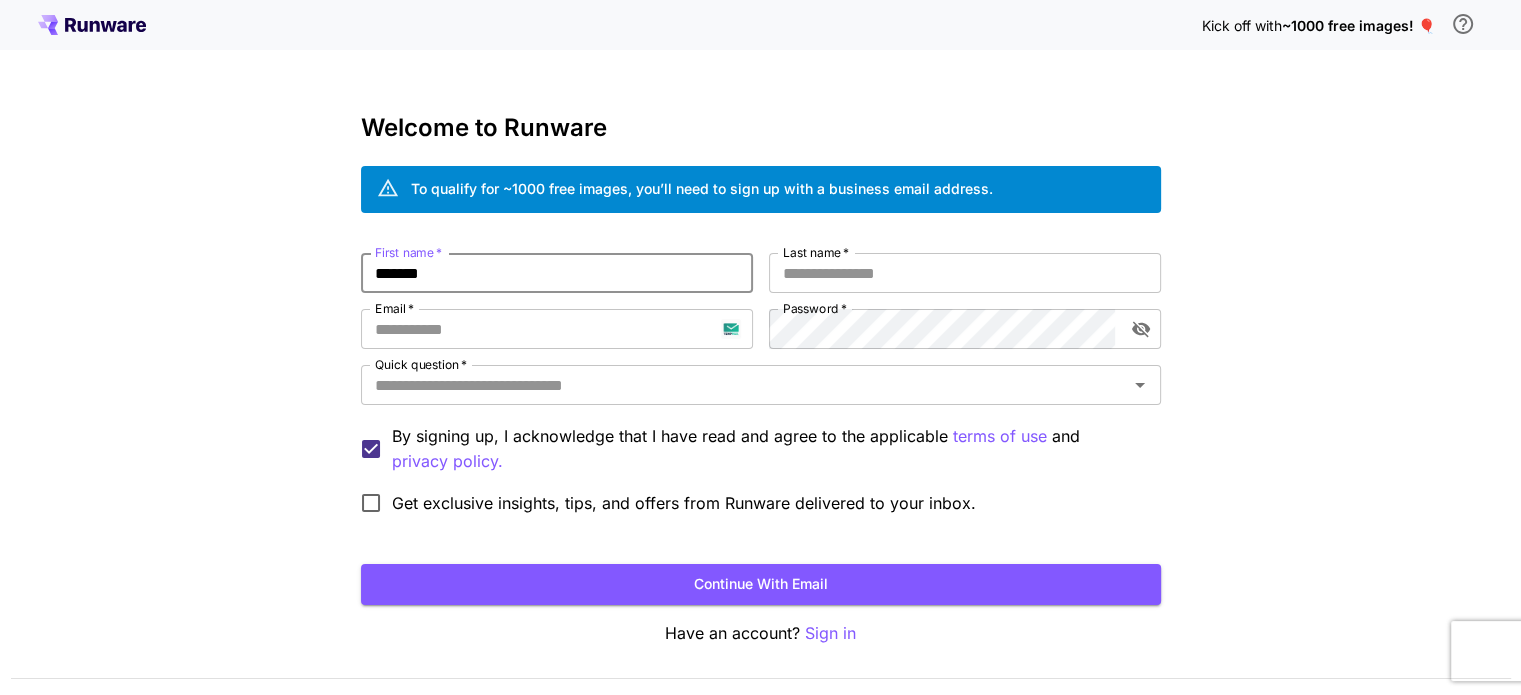 type on "*******" 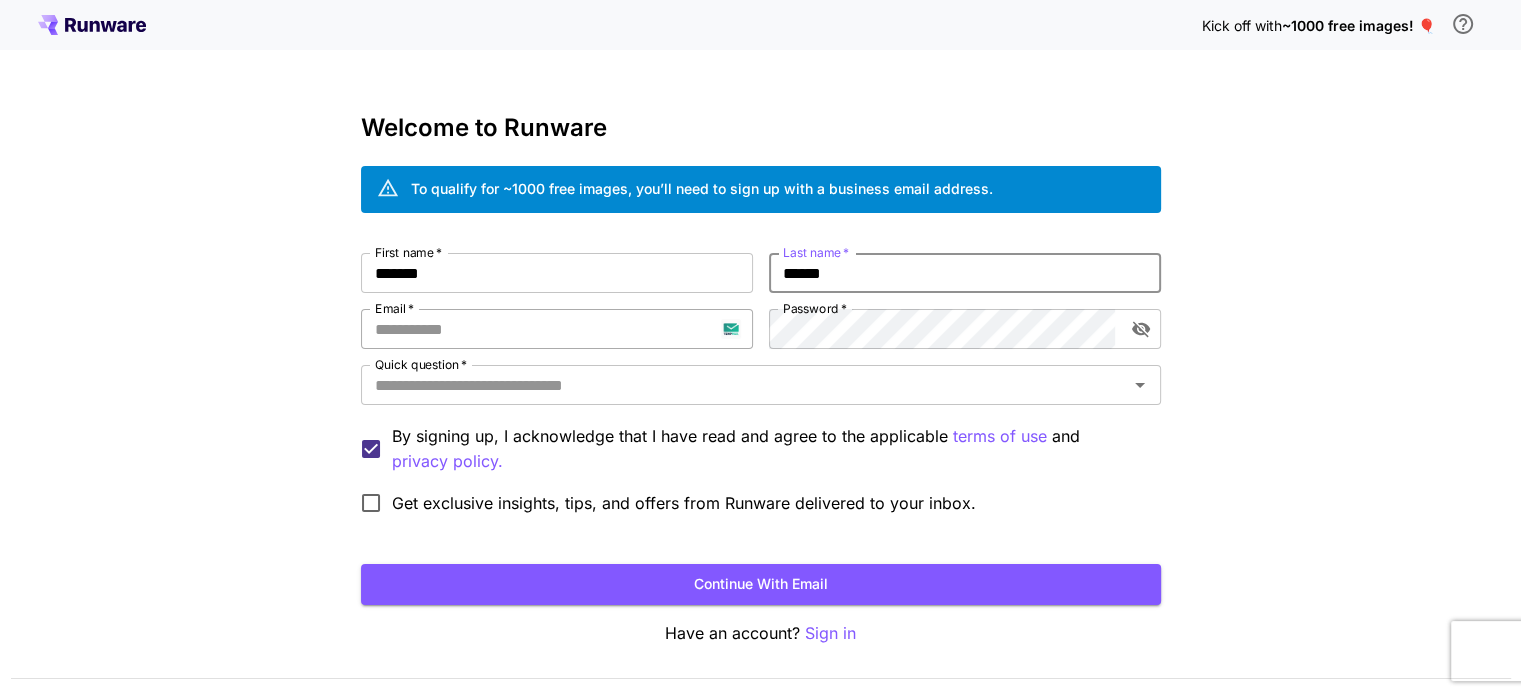 type on "******" 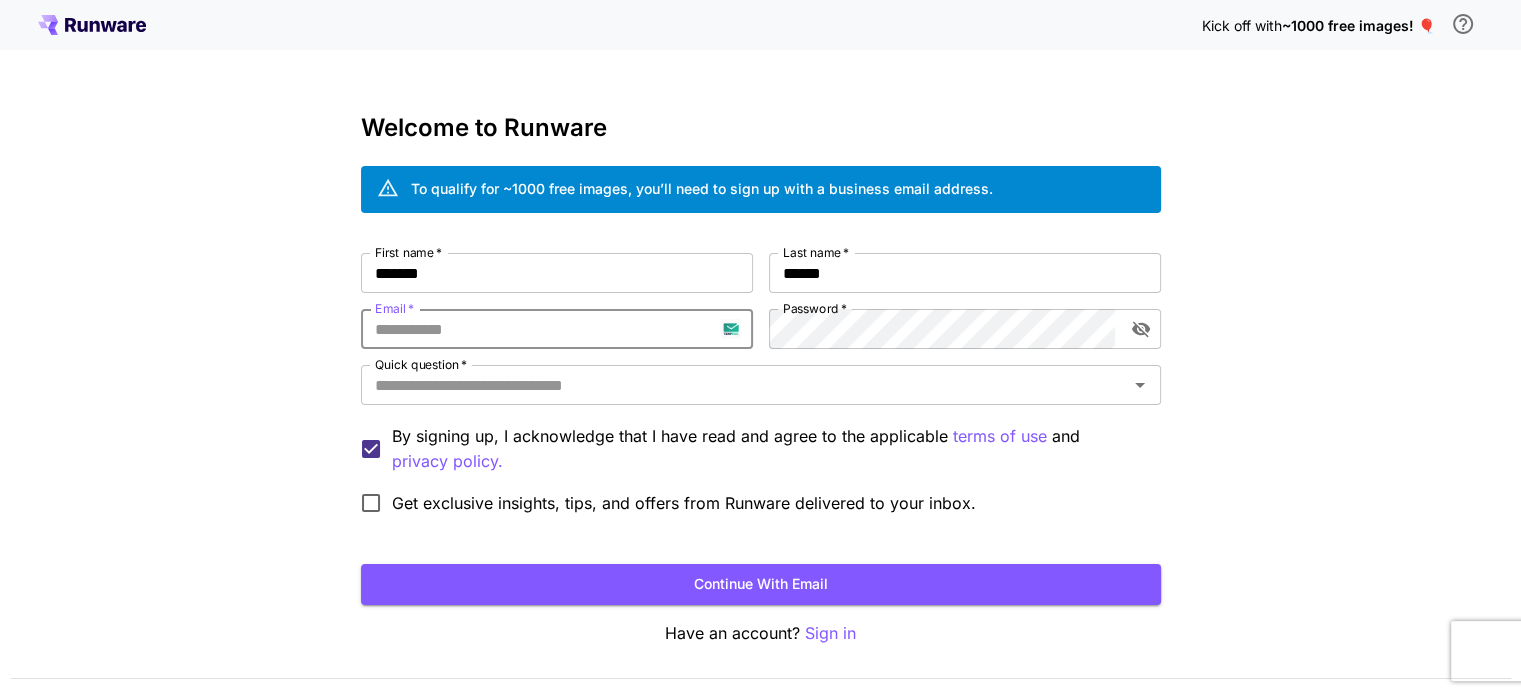 click on "Email   *" at bounding box center [557, 329] 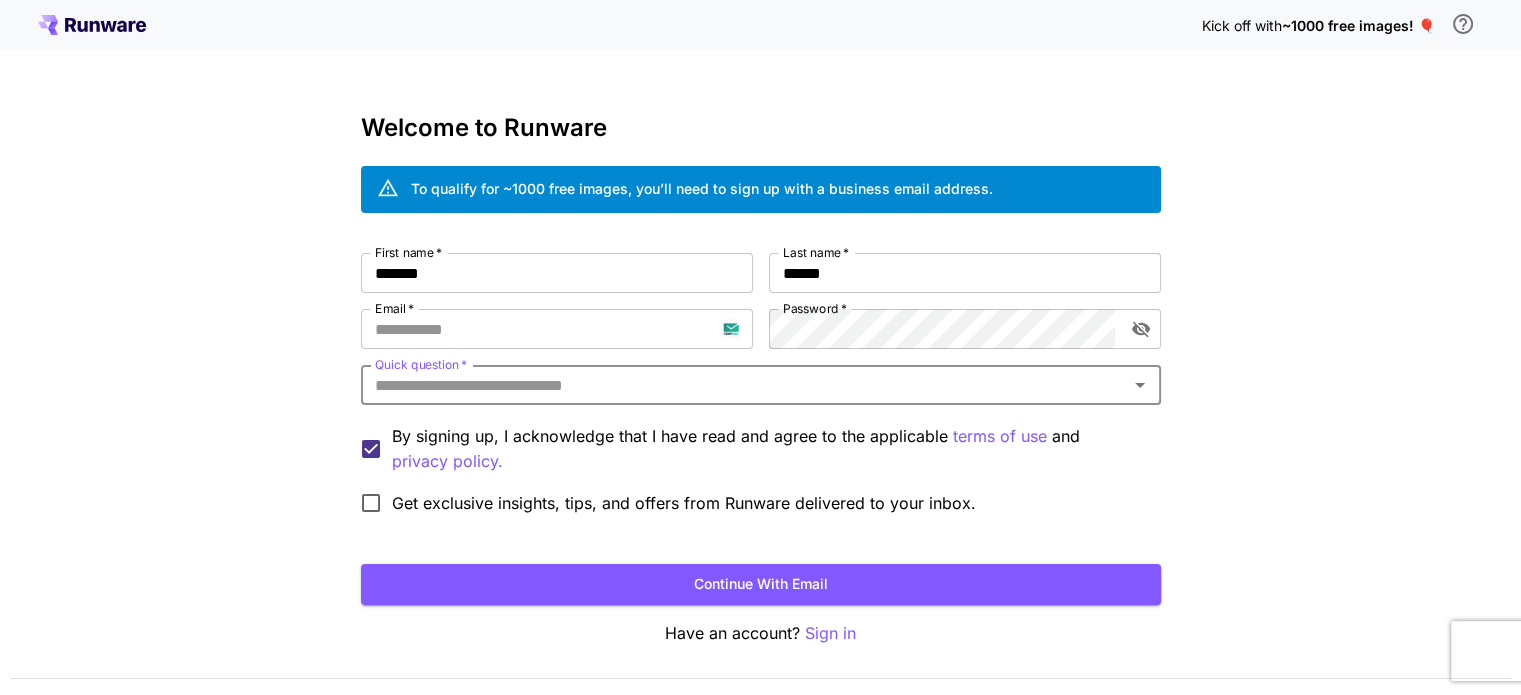 click on "Quick question   *" at bounding box center (744, 385) 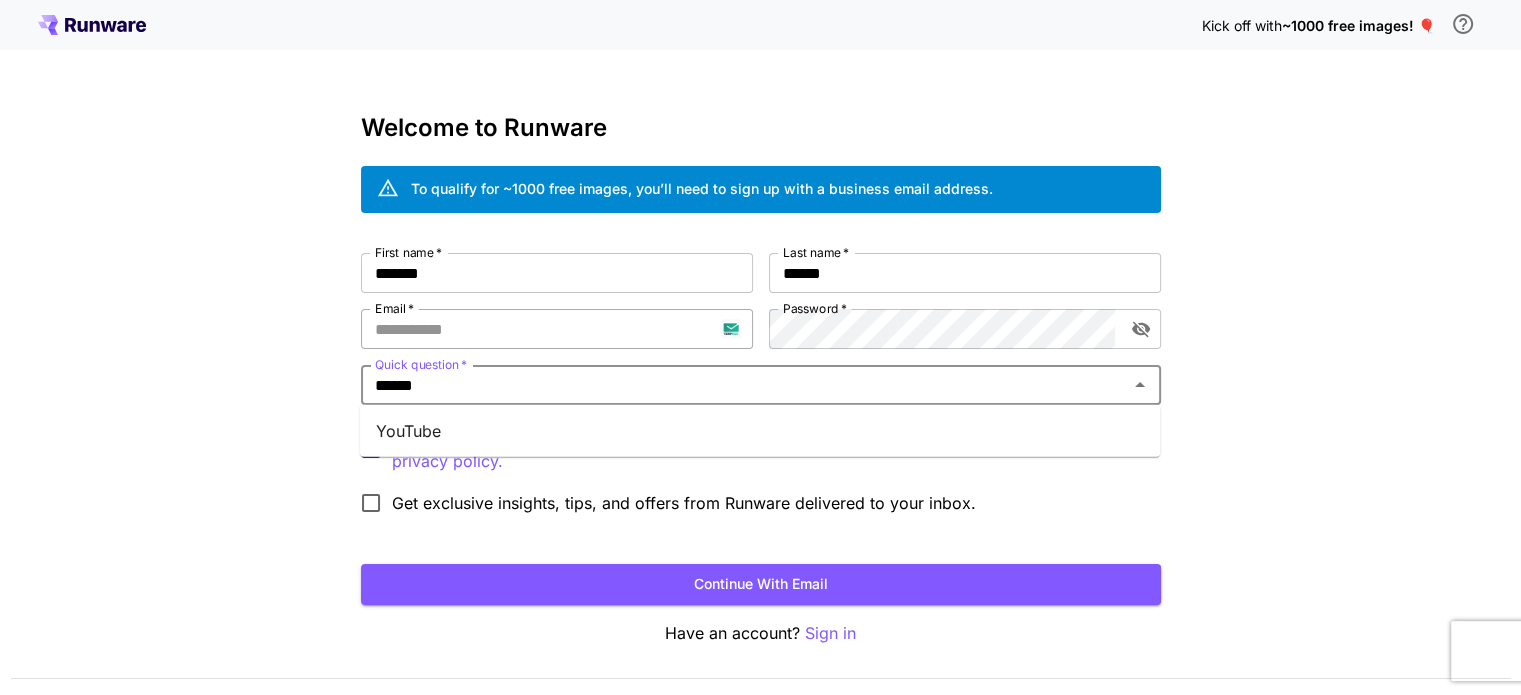 type on "*******" 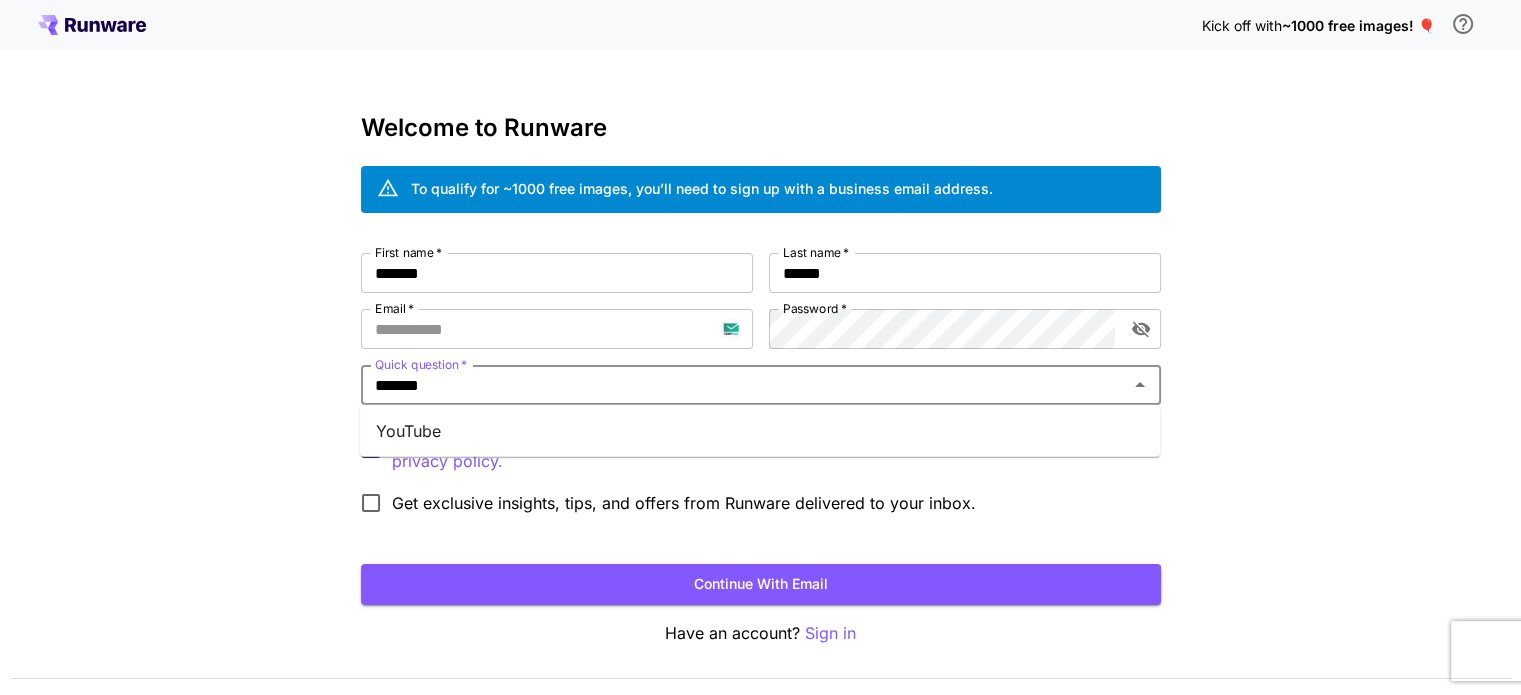 click on "YouTube" at bounding box center [760, 431] 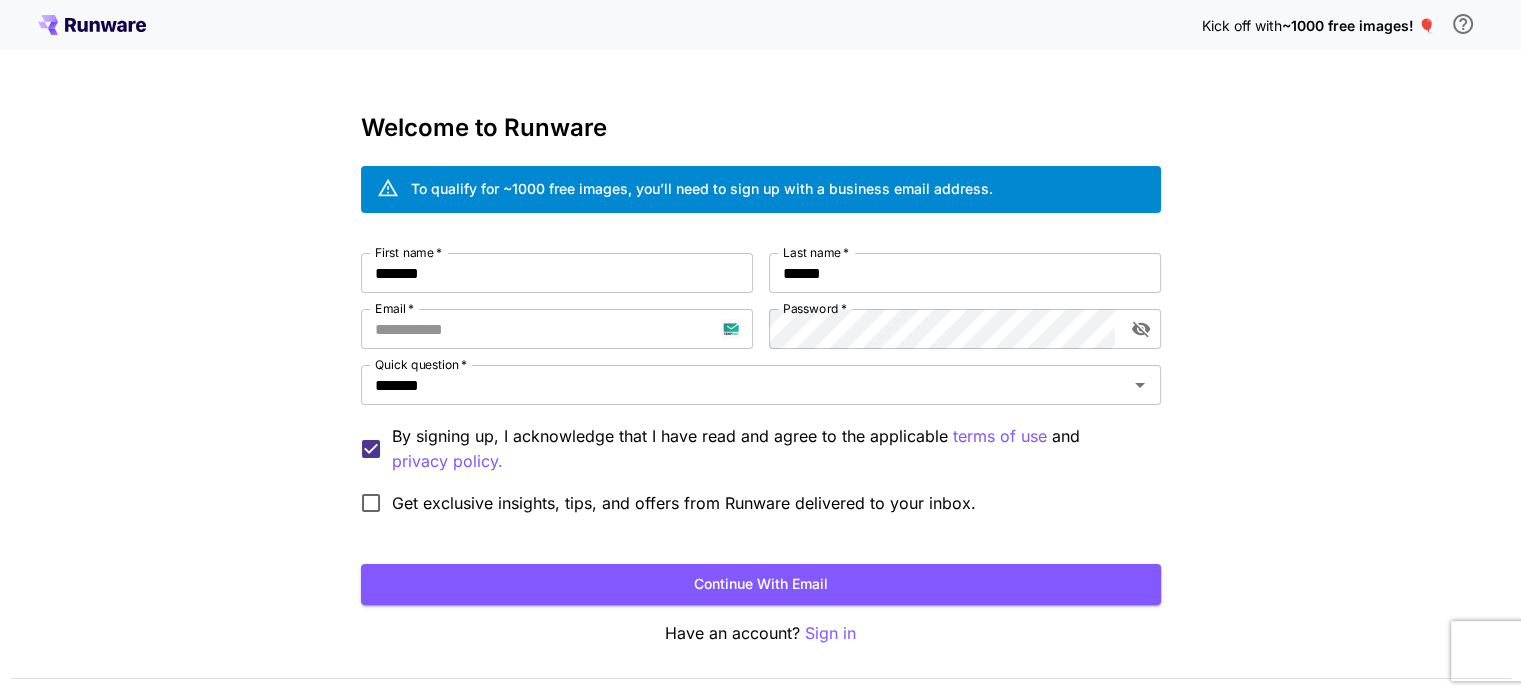 click on "Continue with email" at bounding box center (761, 584) 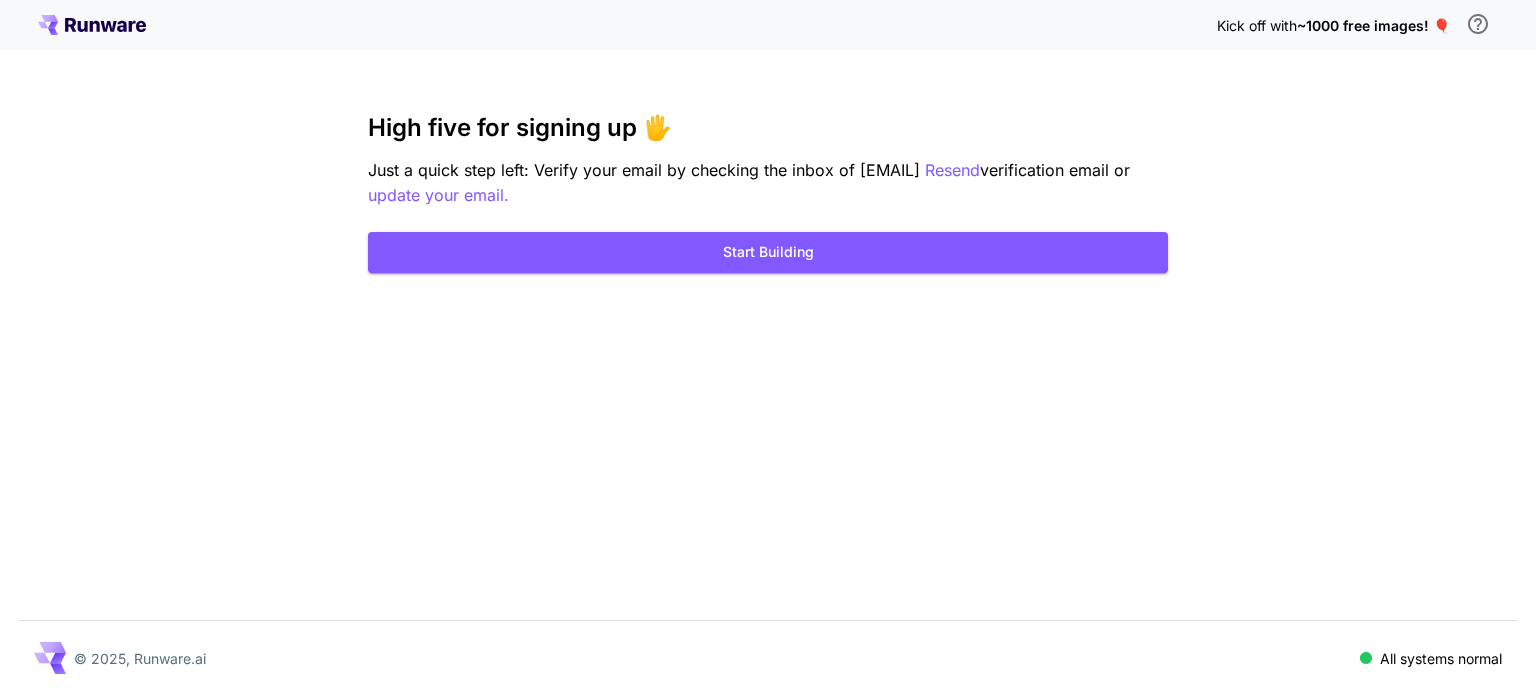click on "Kick off with  ~1000 free images! 🎈 High five for signing up 🖐️ Just a quick step left: Verify your email by checking the inbox of   koyera8422@efpaper.com   Resend  verification email or  update your email. Start Building © 2025, Runware.ai All systems normal" at bounding box center [768, 347] 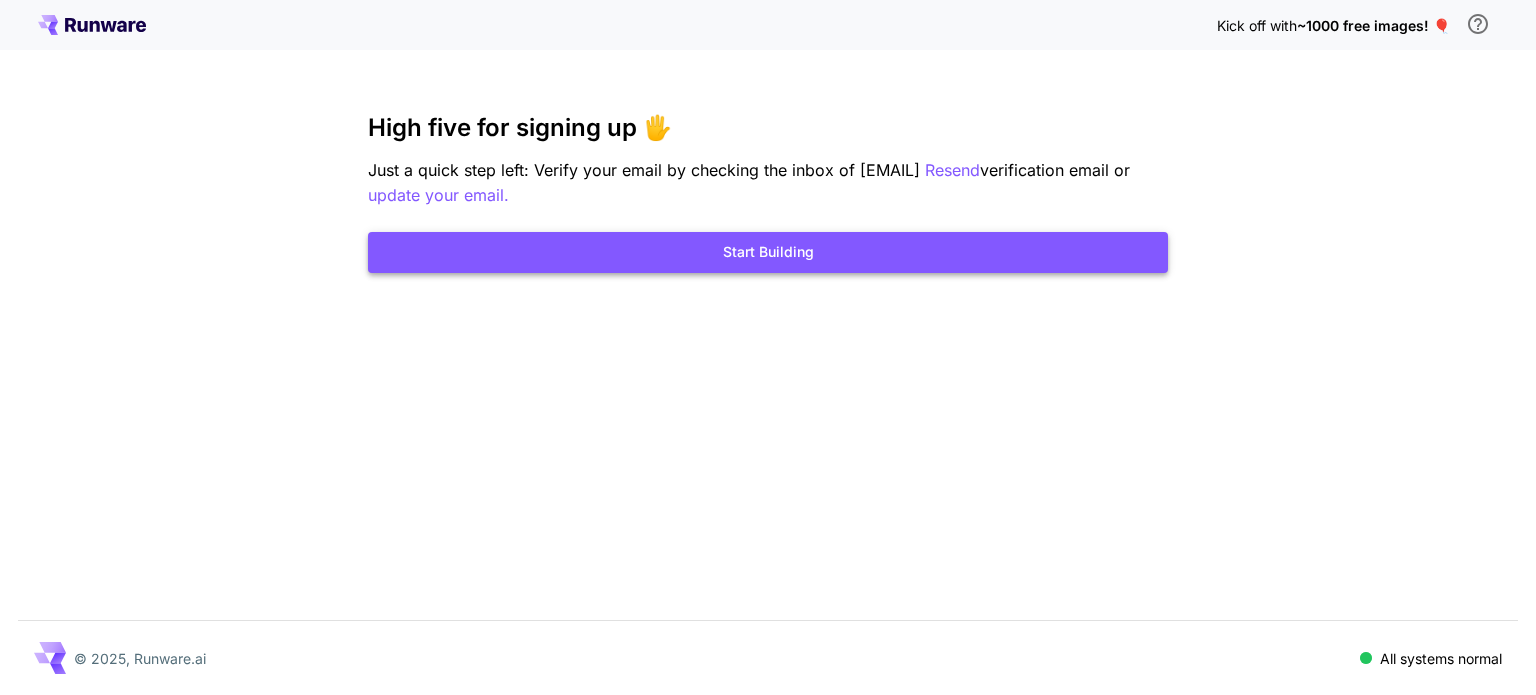click on "Start Building" at bounding box center [768, 252] 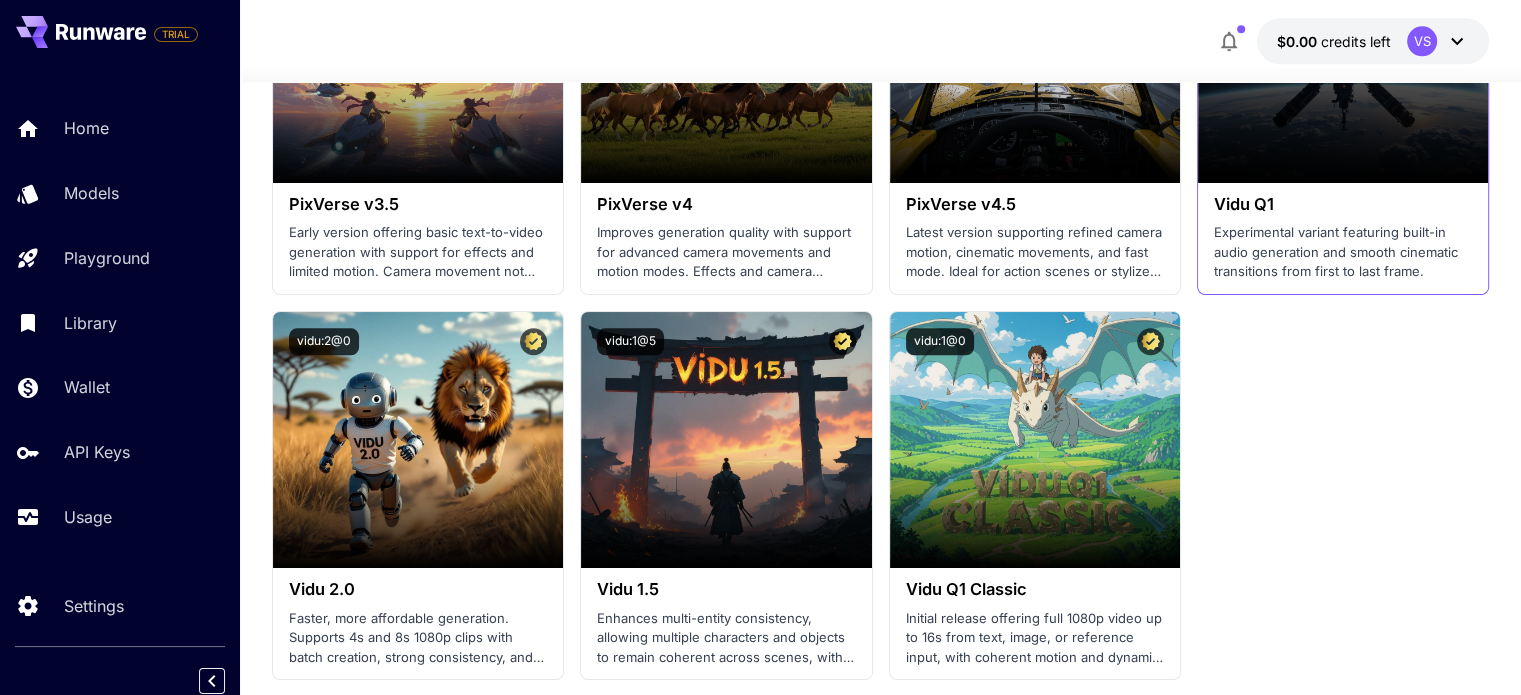 scroll, scrollTop: 2100, scrollLeft: 0, axis: vertical 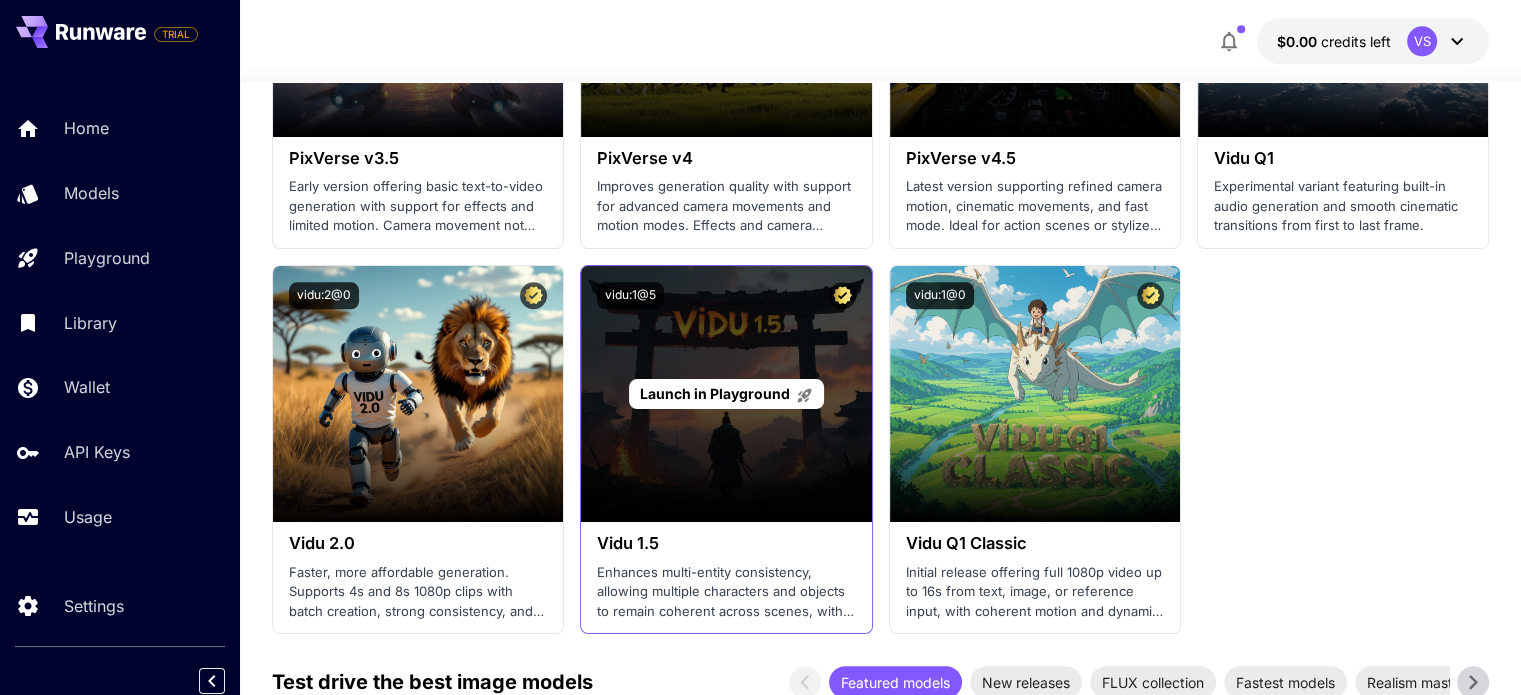 click on "Launch in Playground" at bounding box center (715, 393) 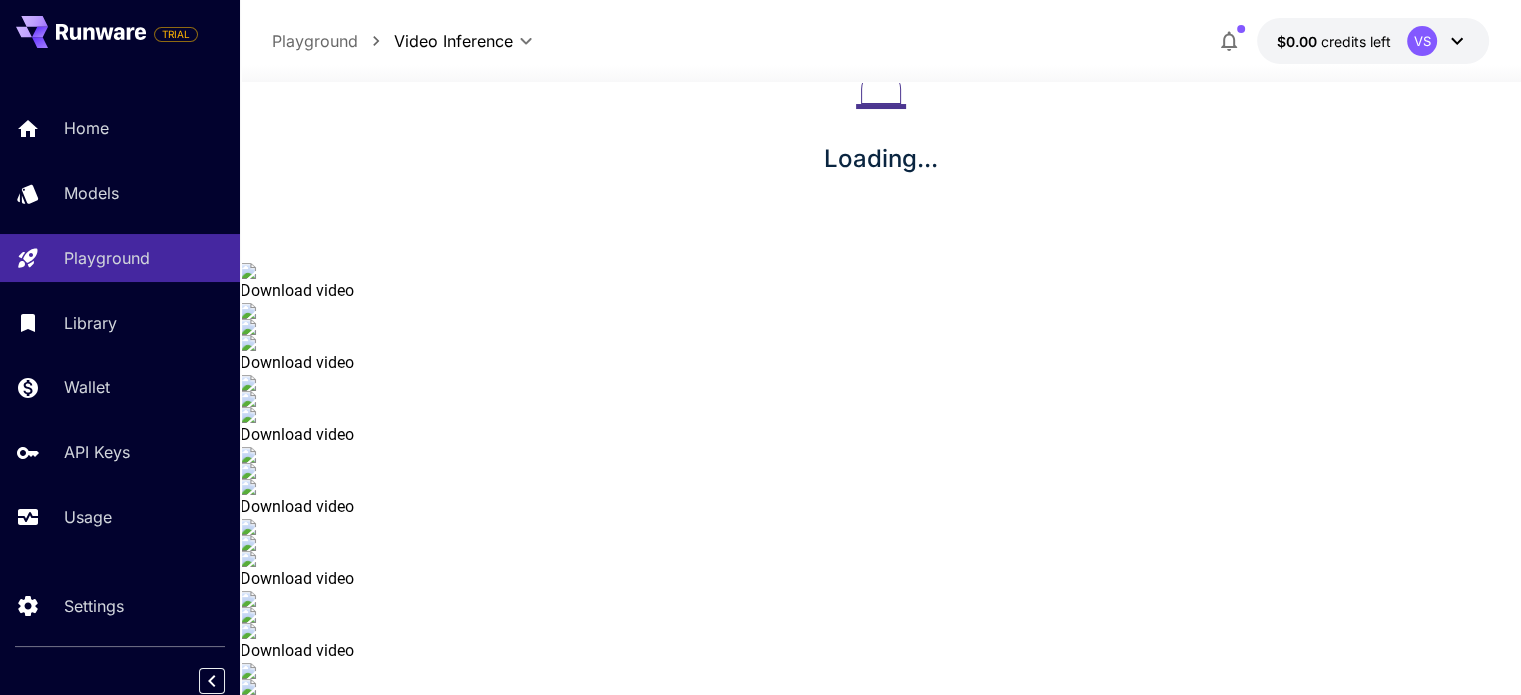 scroll, scrollTop: 0, scrollLeft: 0, axis: both 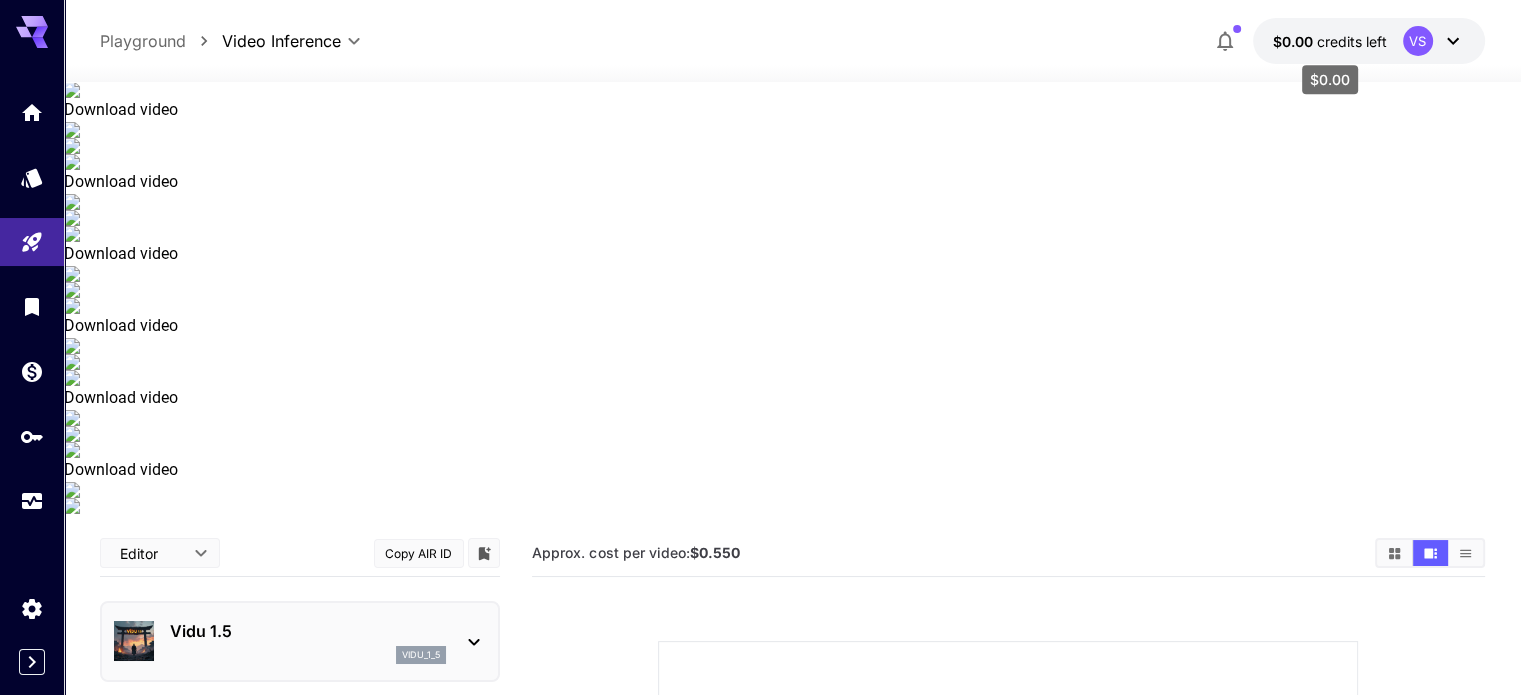 click on "credits left" at bounding box center [1352, 41] 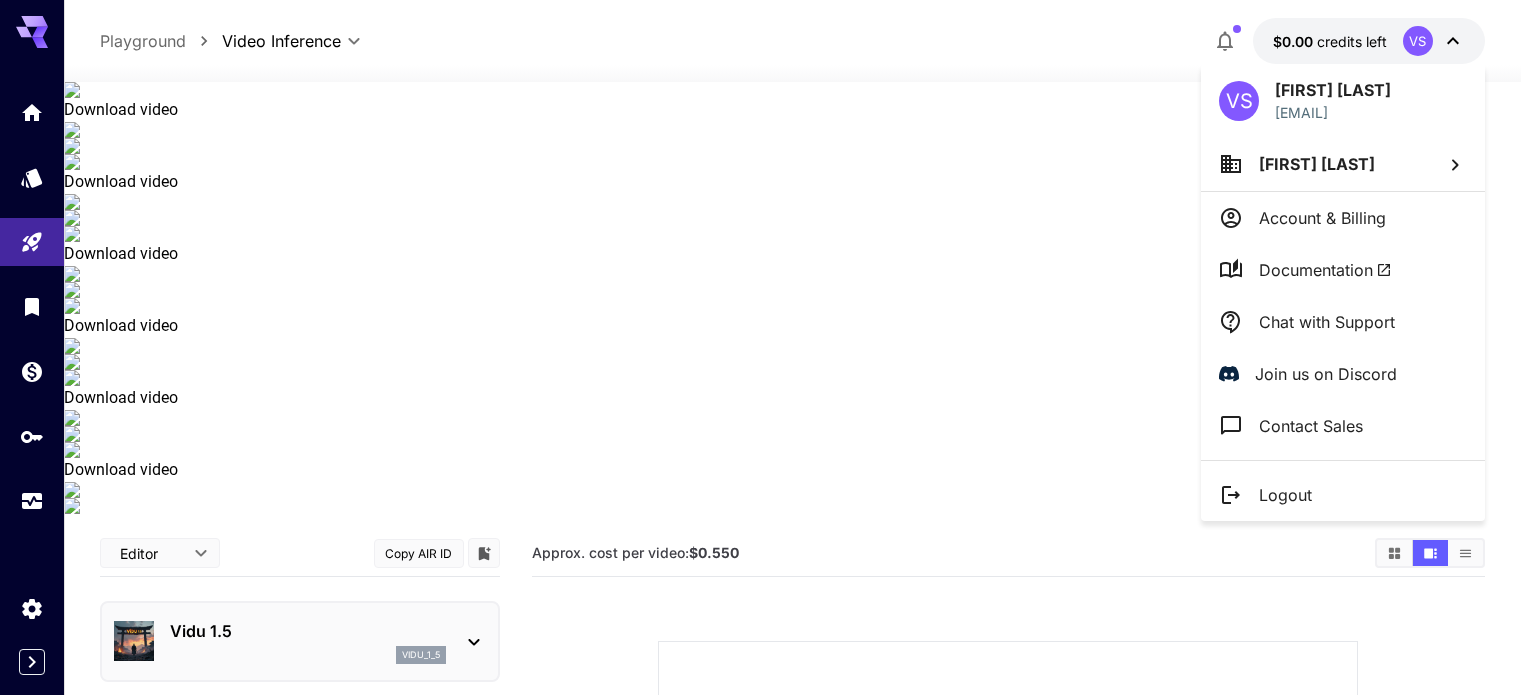 click at bounding box center [768, 347] 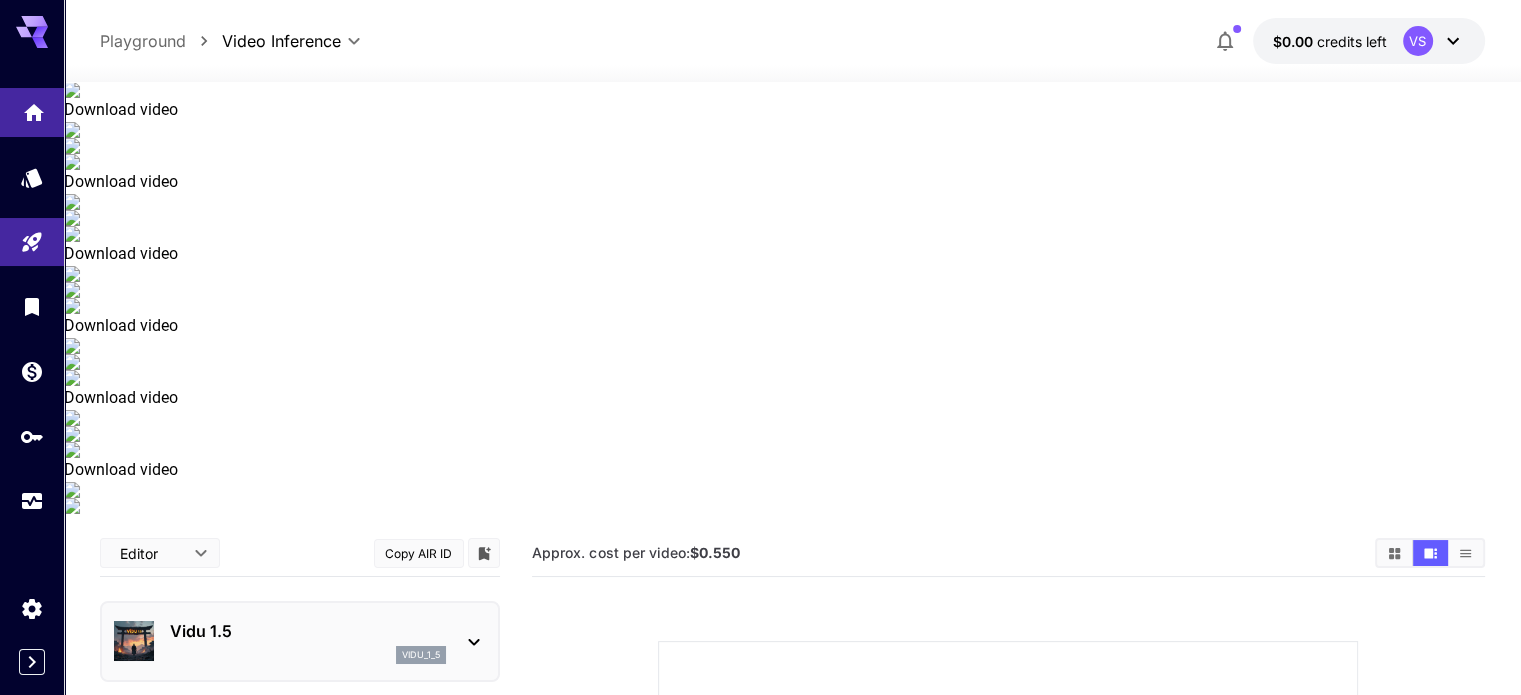 click 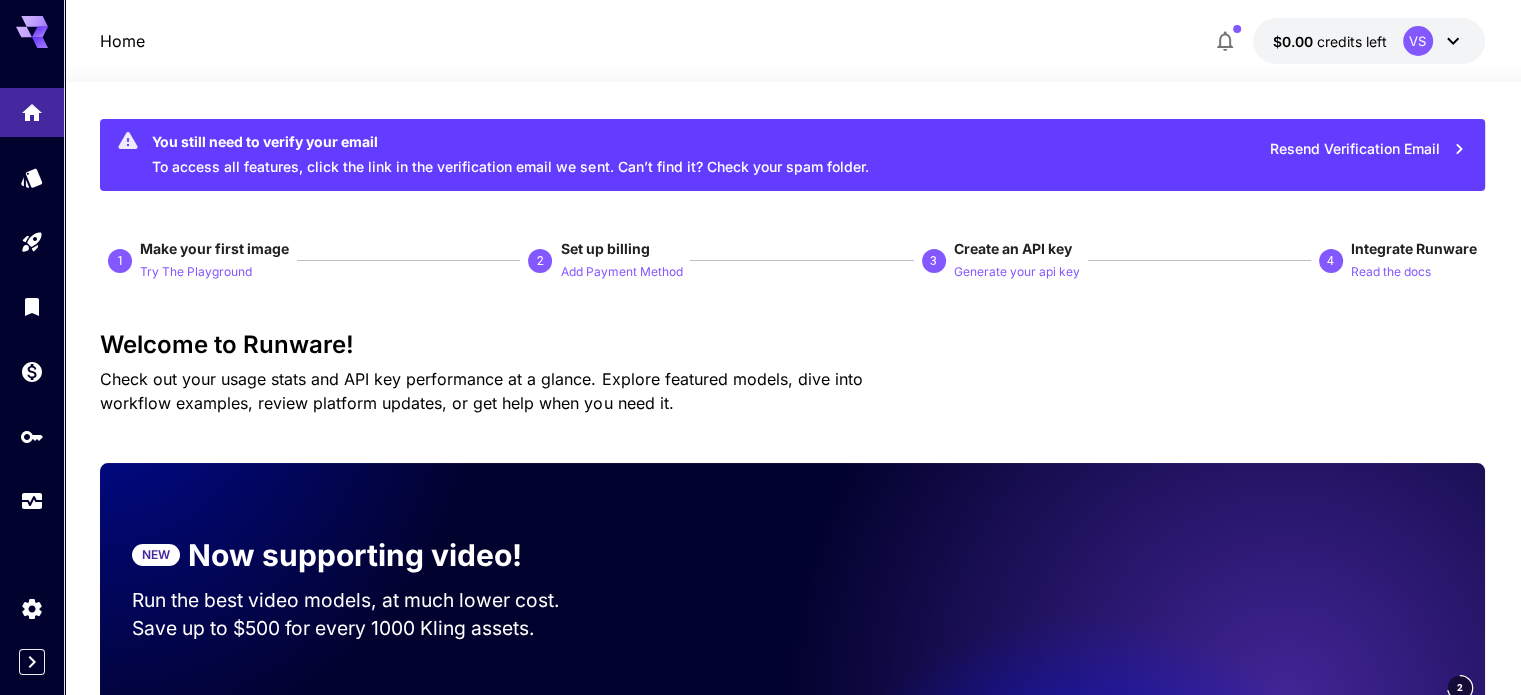 scroll, scrollTop: 0, scrollLeft: 0, axis: both 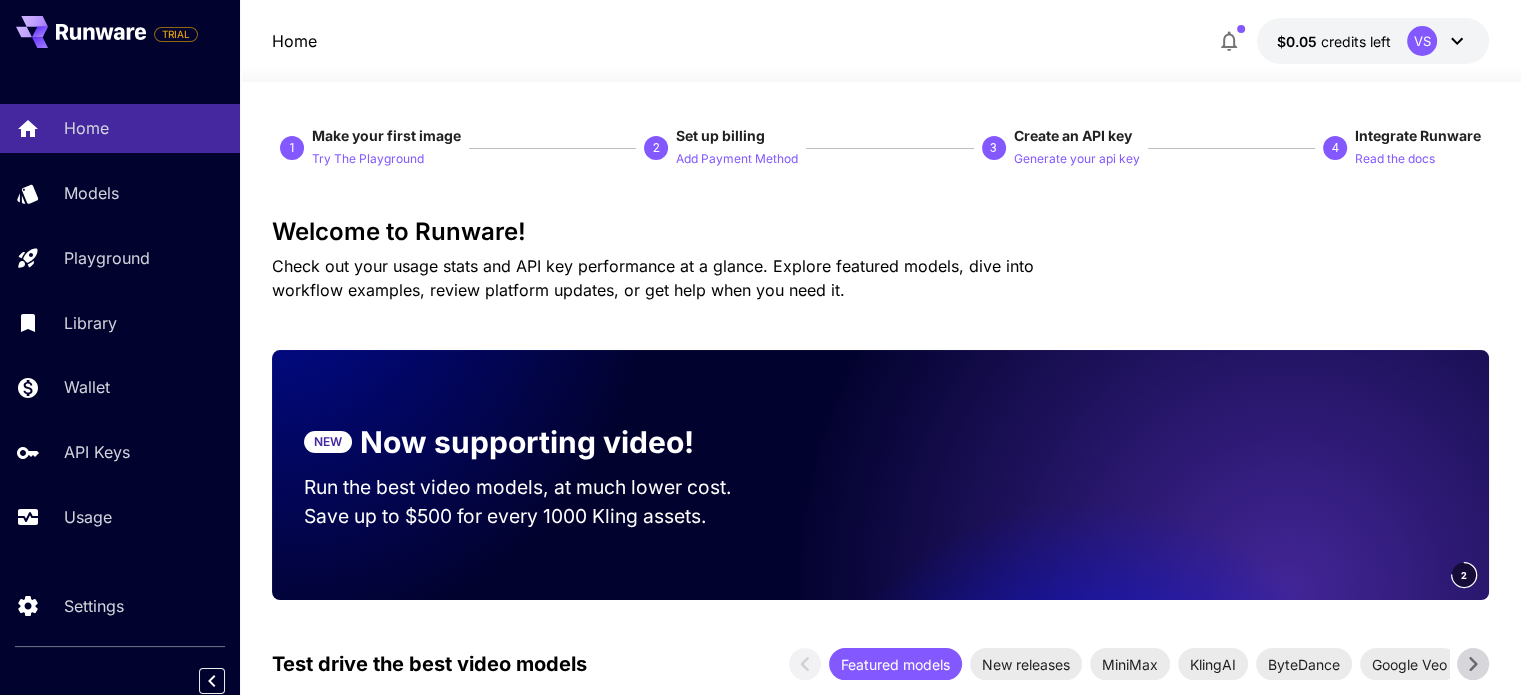 click 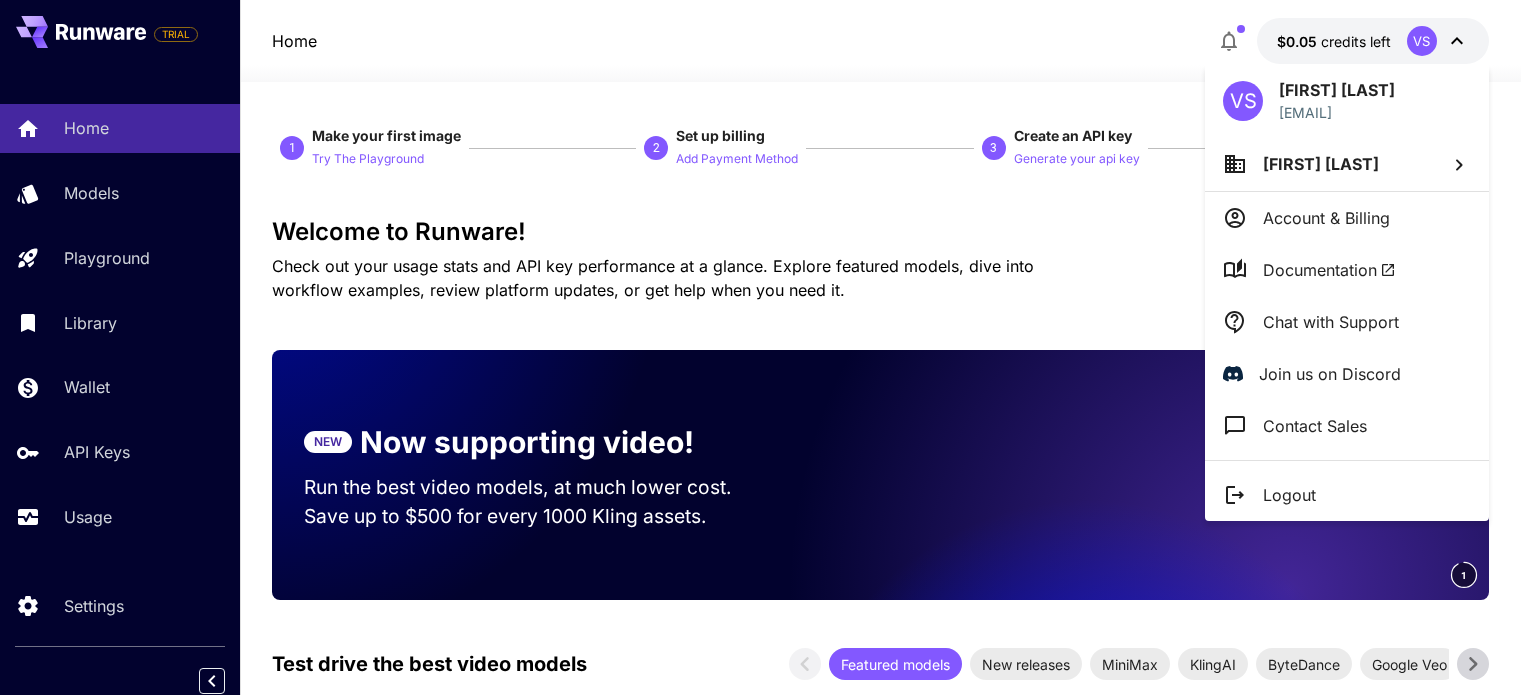 click at bounding box center (768, 347) 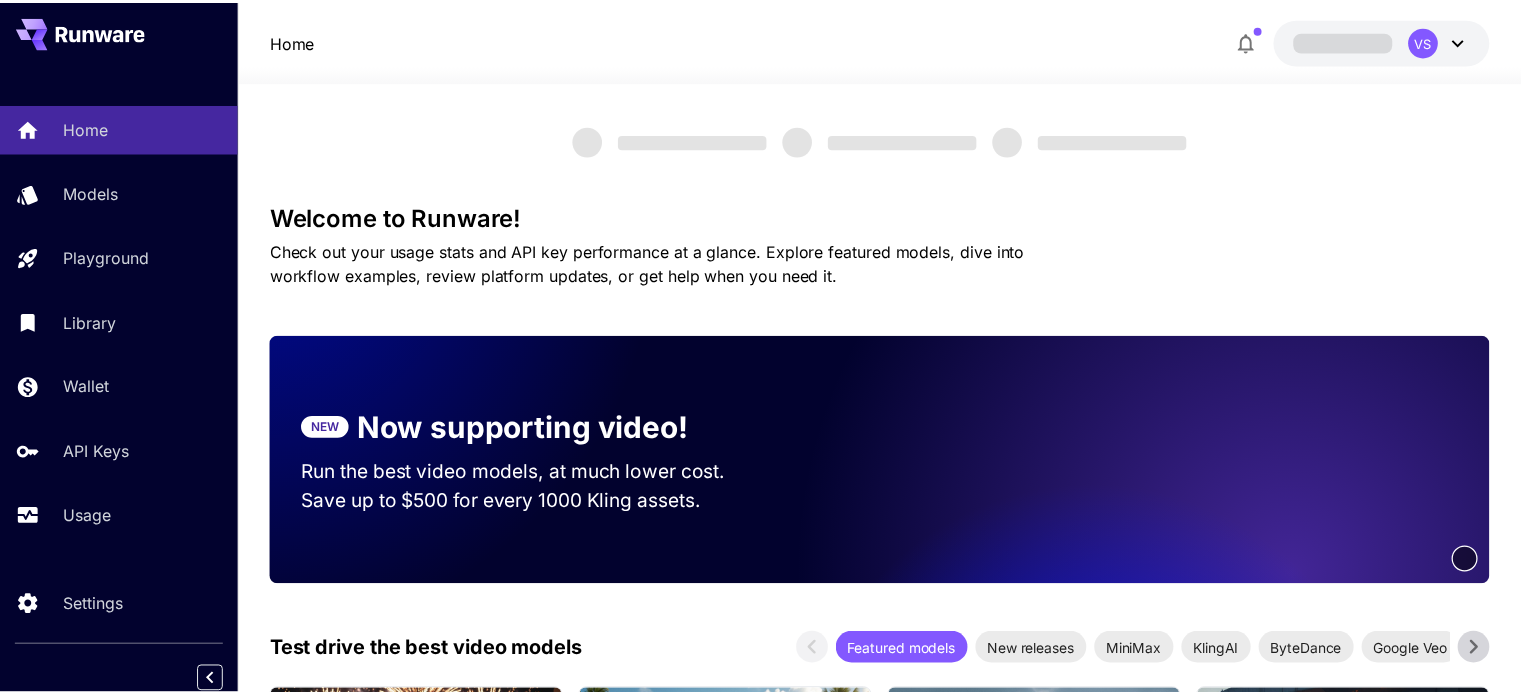 scroll, scrollTop: 0, scrollLeft: 0, axis: both 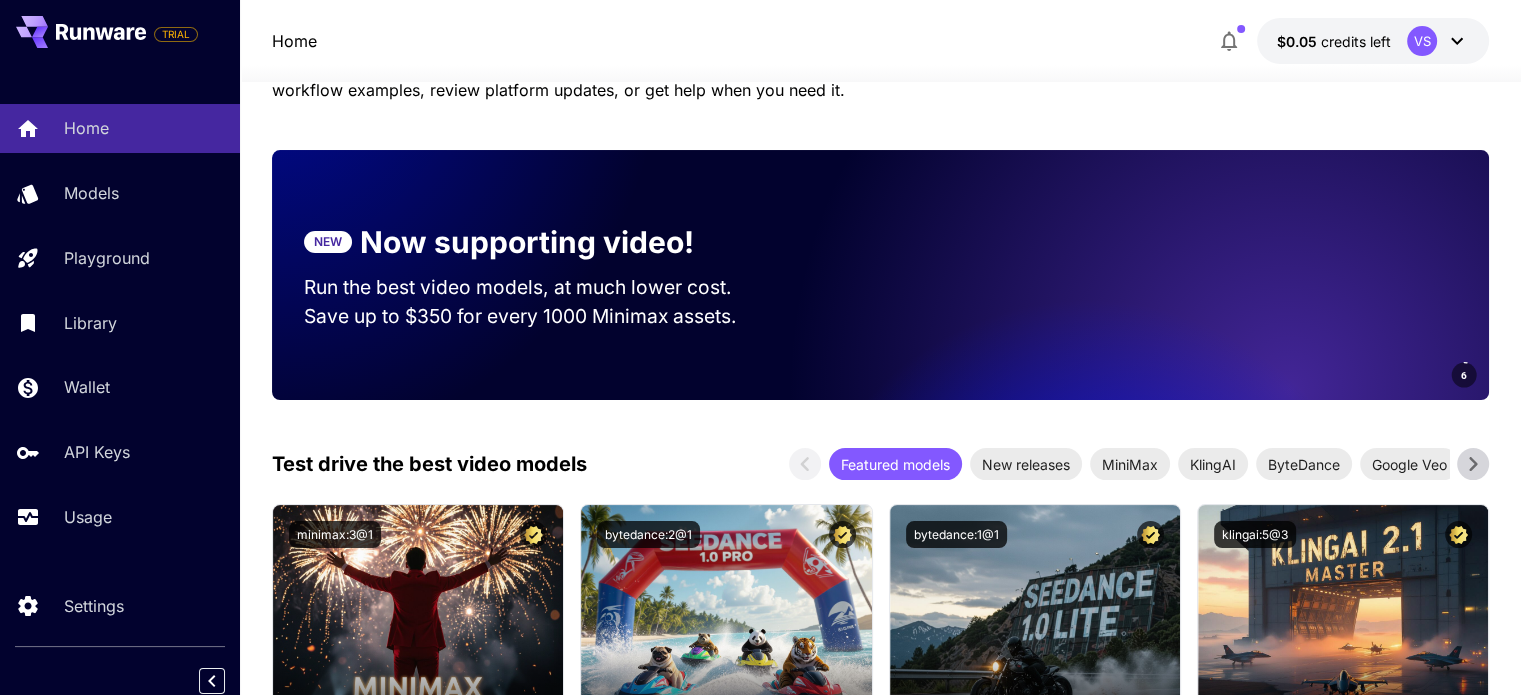 click 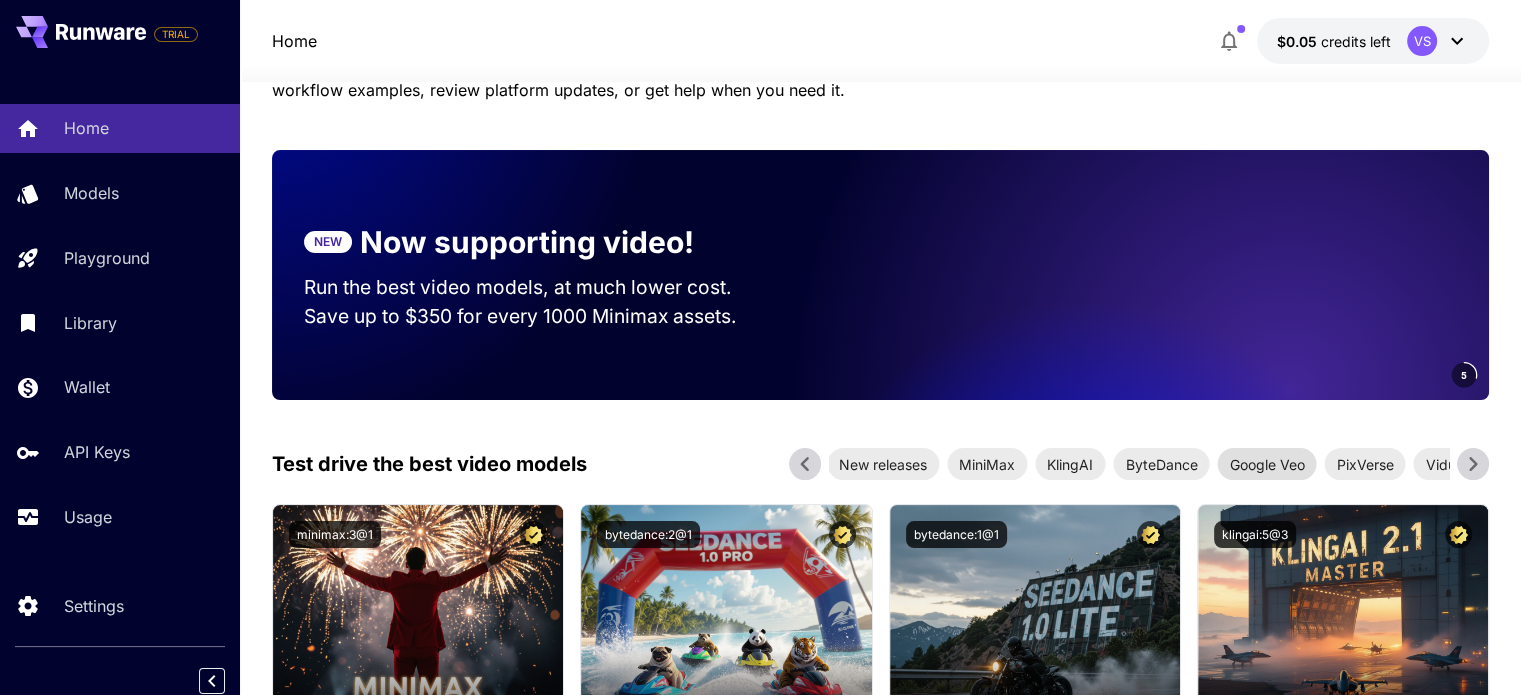 click on "Google Veo" at bounding box center (1266, 464) 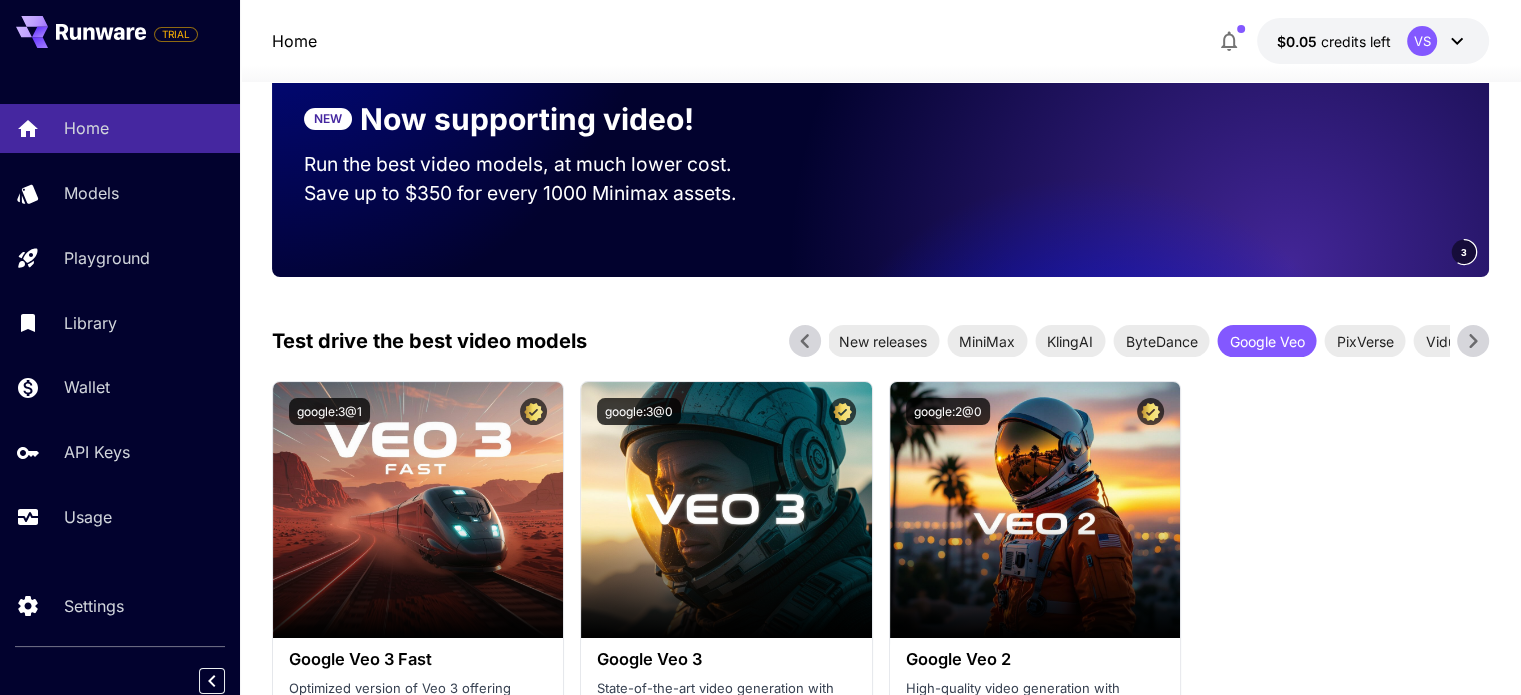 scroll, scrollTop: 300, scrollLeft: 0, axis: vertical 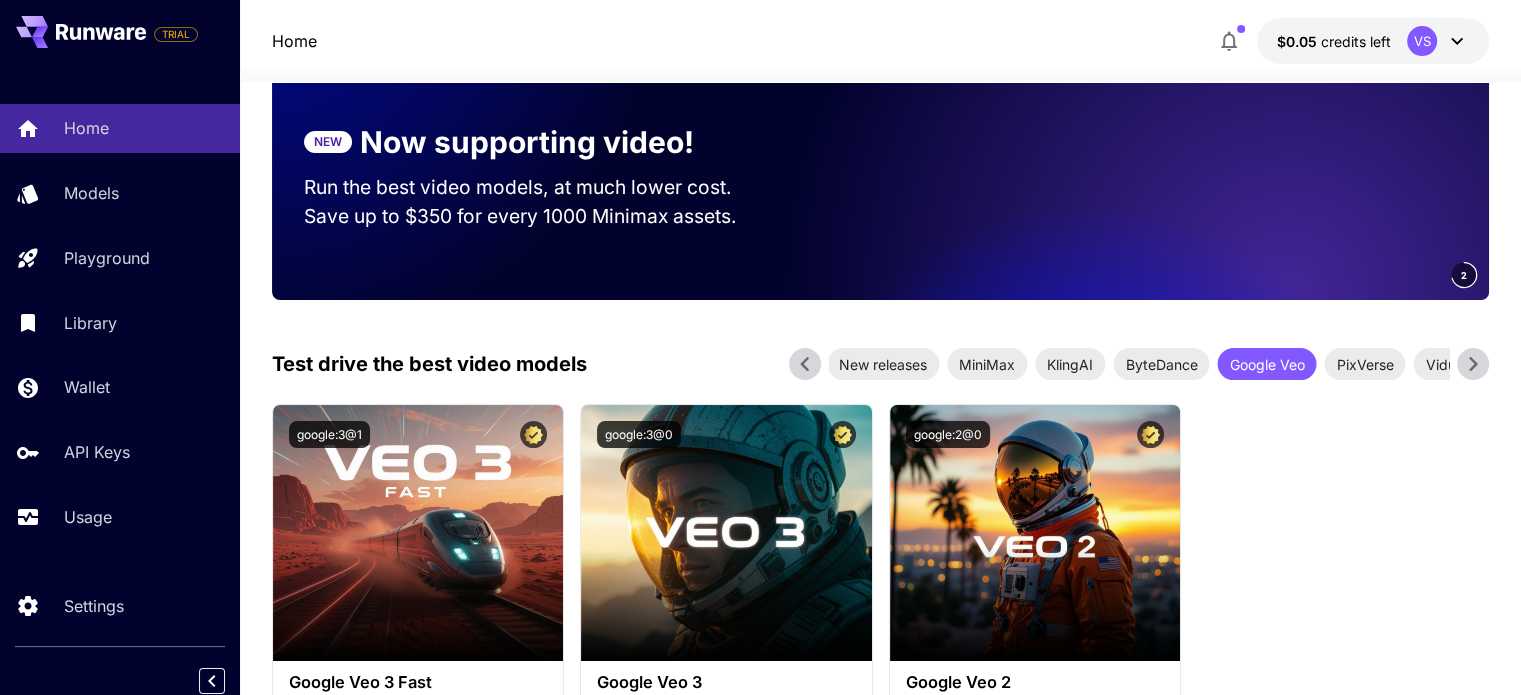 click 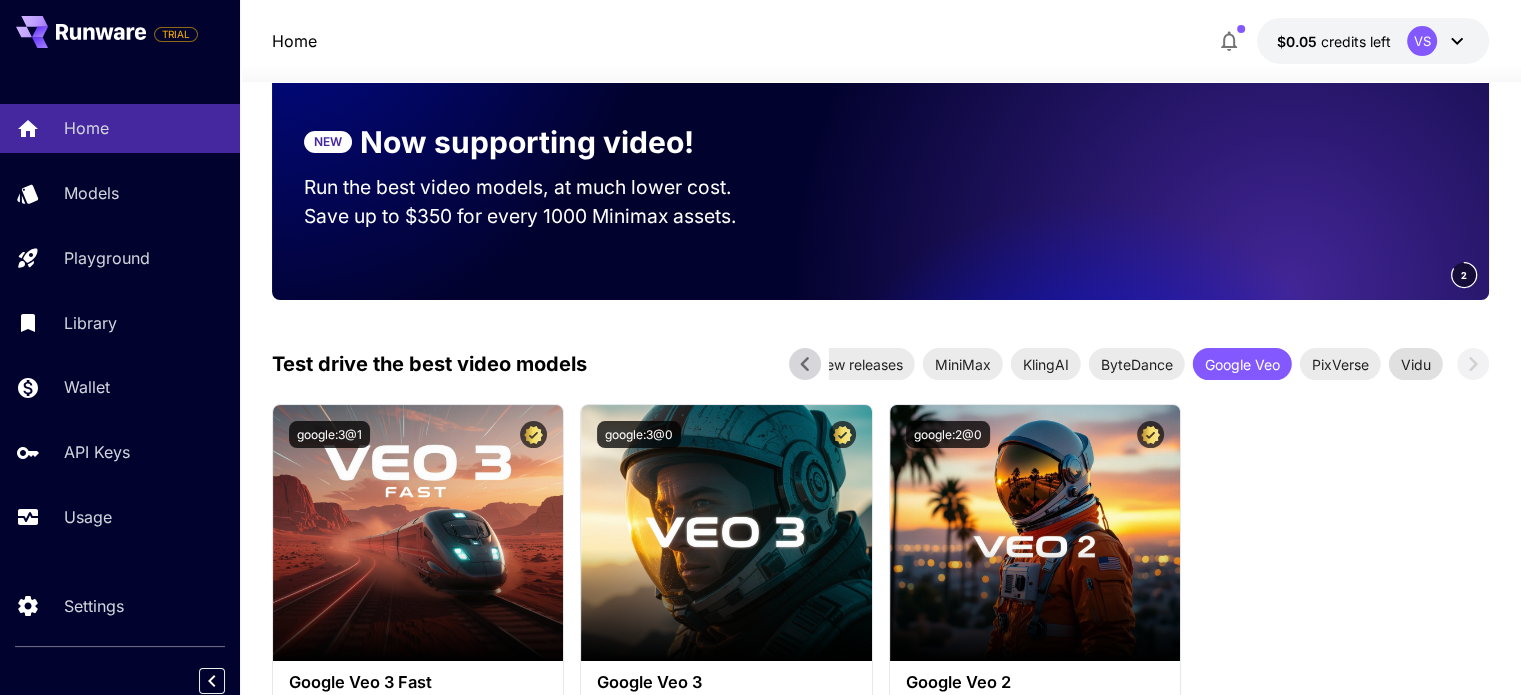 click on "Vidu" at bounding box center (1416, 364) 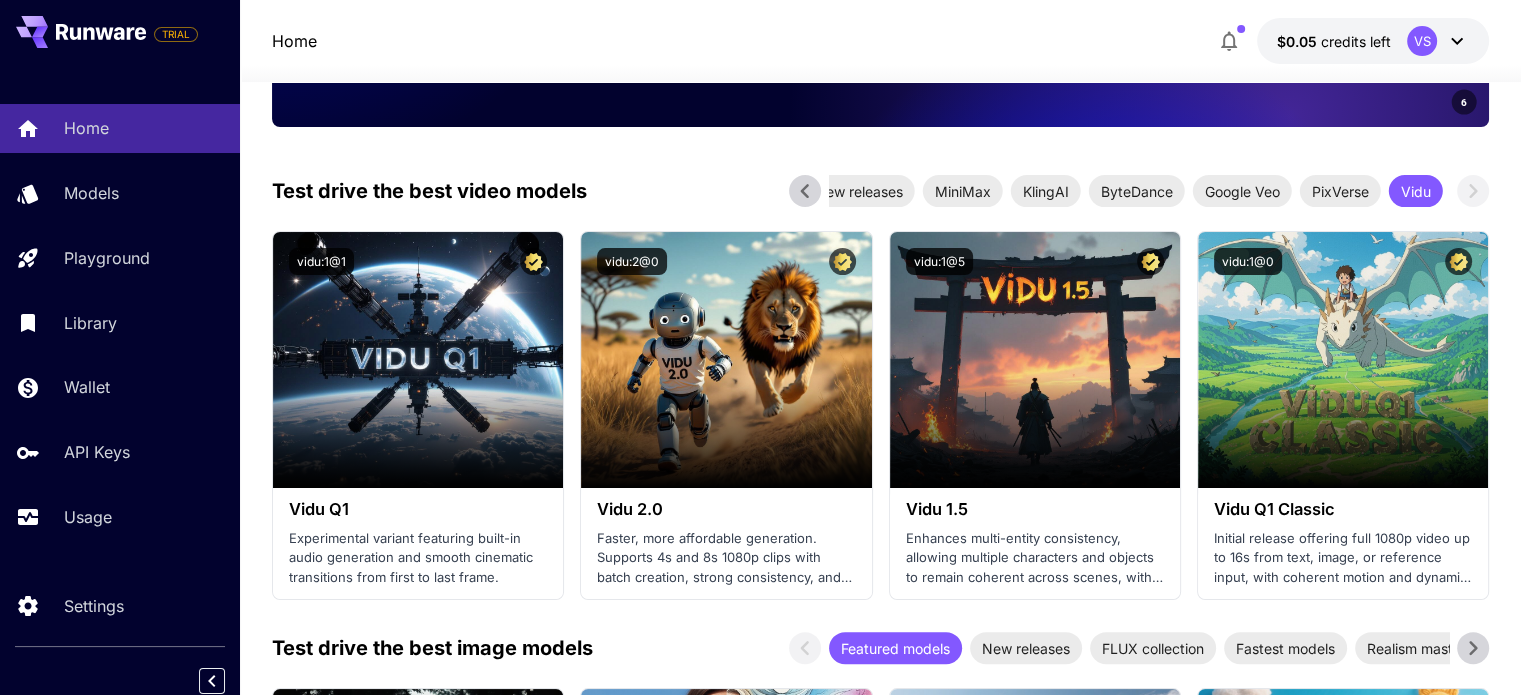 scroll, scrollTop: 500, scrollLeft: 0, axis: vertical 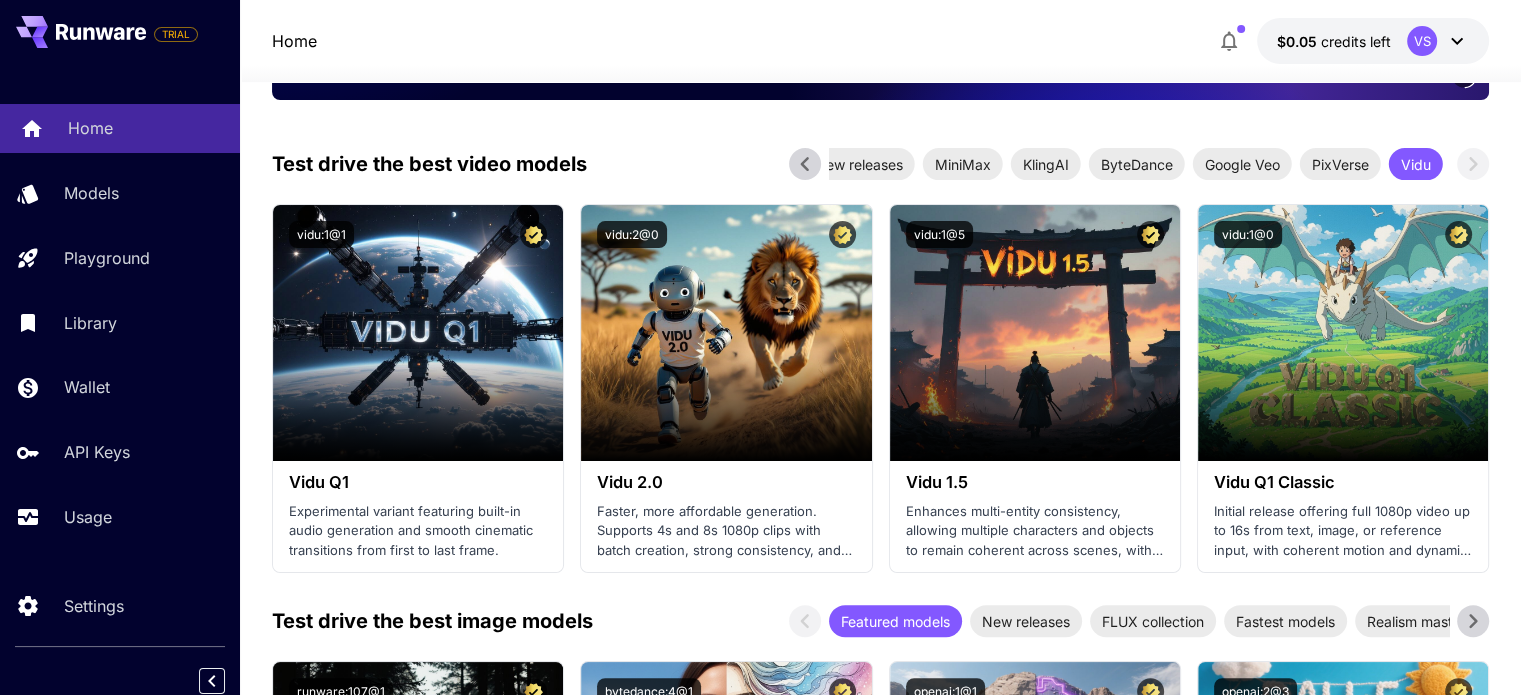 click on "Home" at bounding box center [146, 128] 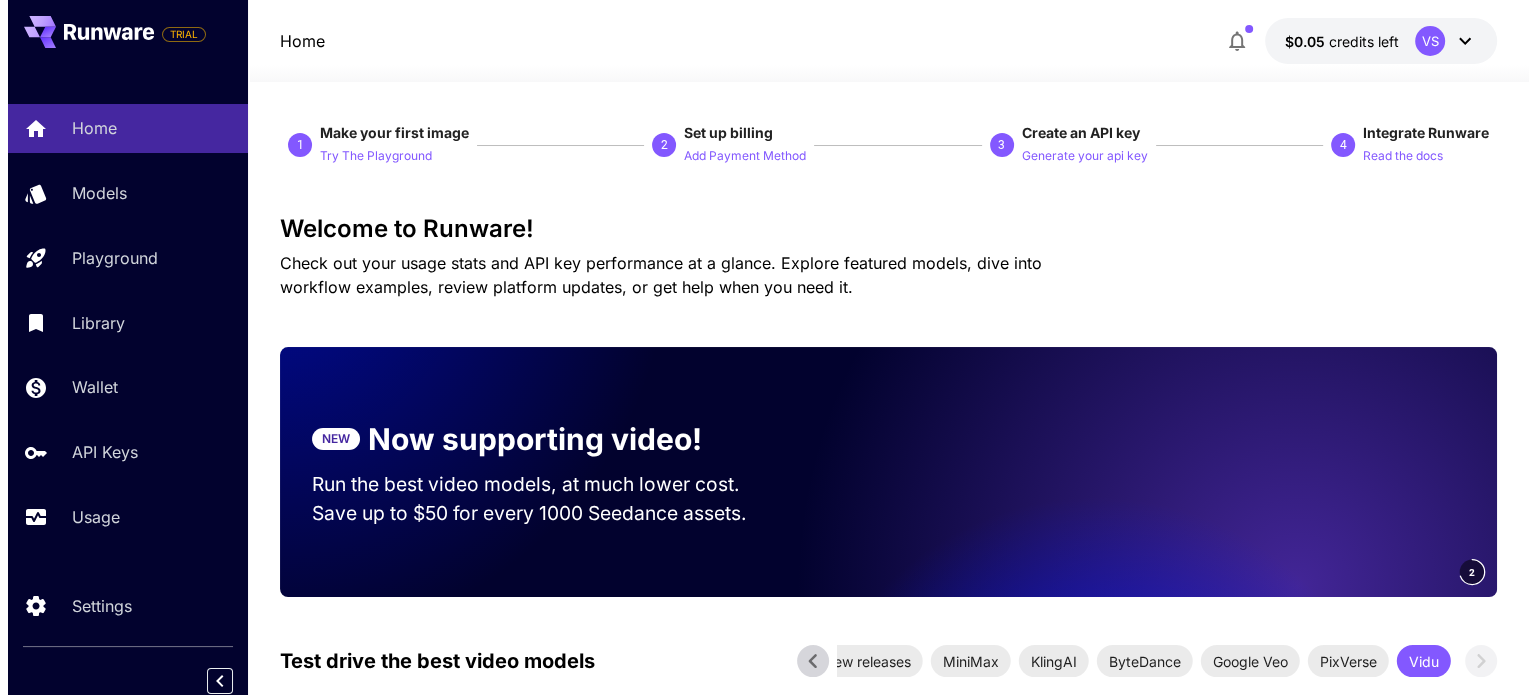 scroll, scrollTop: 0, scrollLeft: 0, axis: both 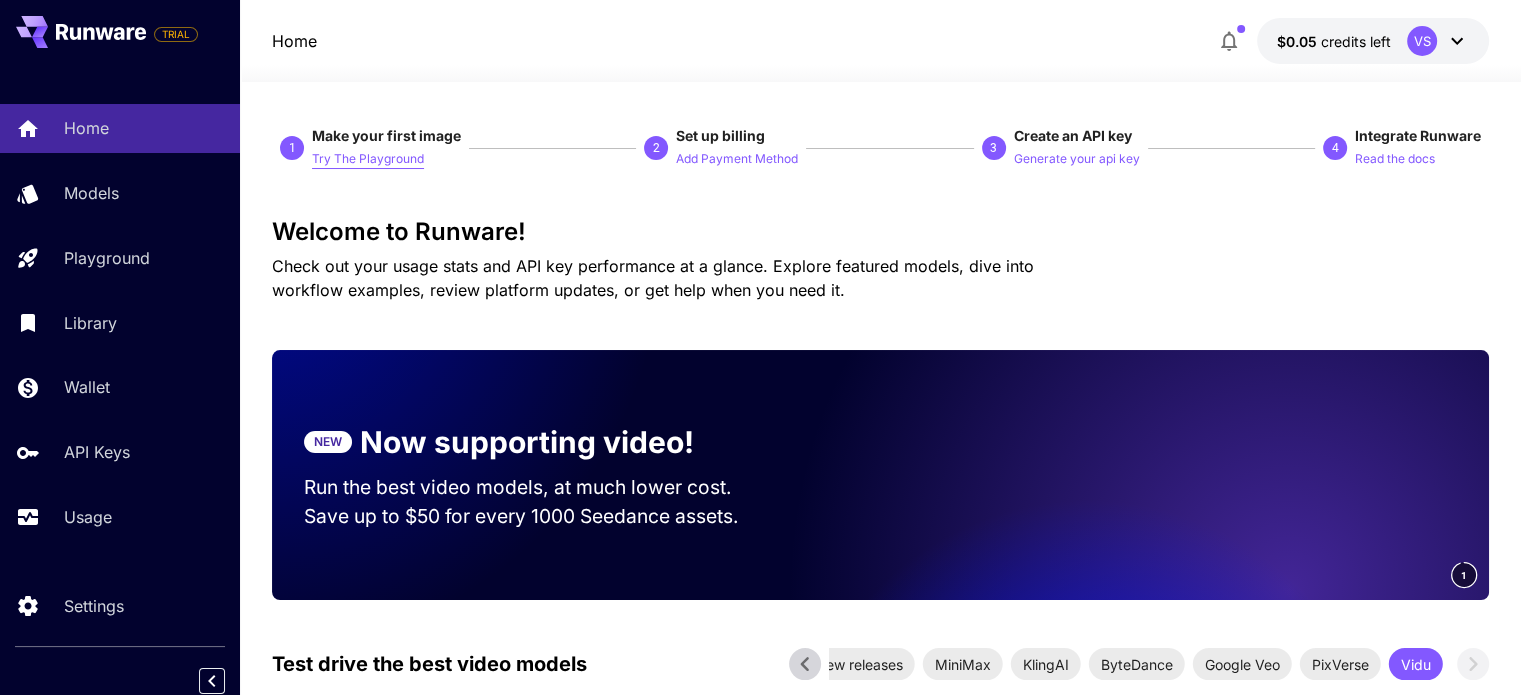 click on "Try The Playground" at bounding box center [368, 159] 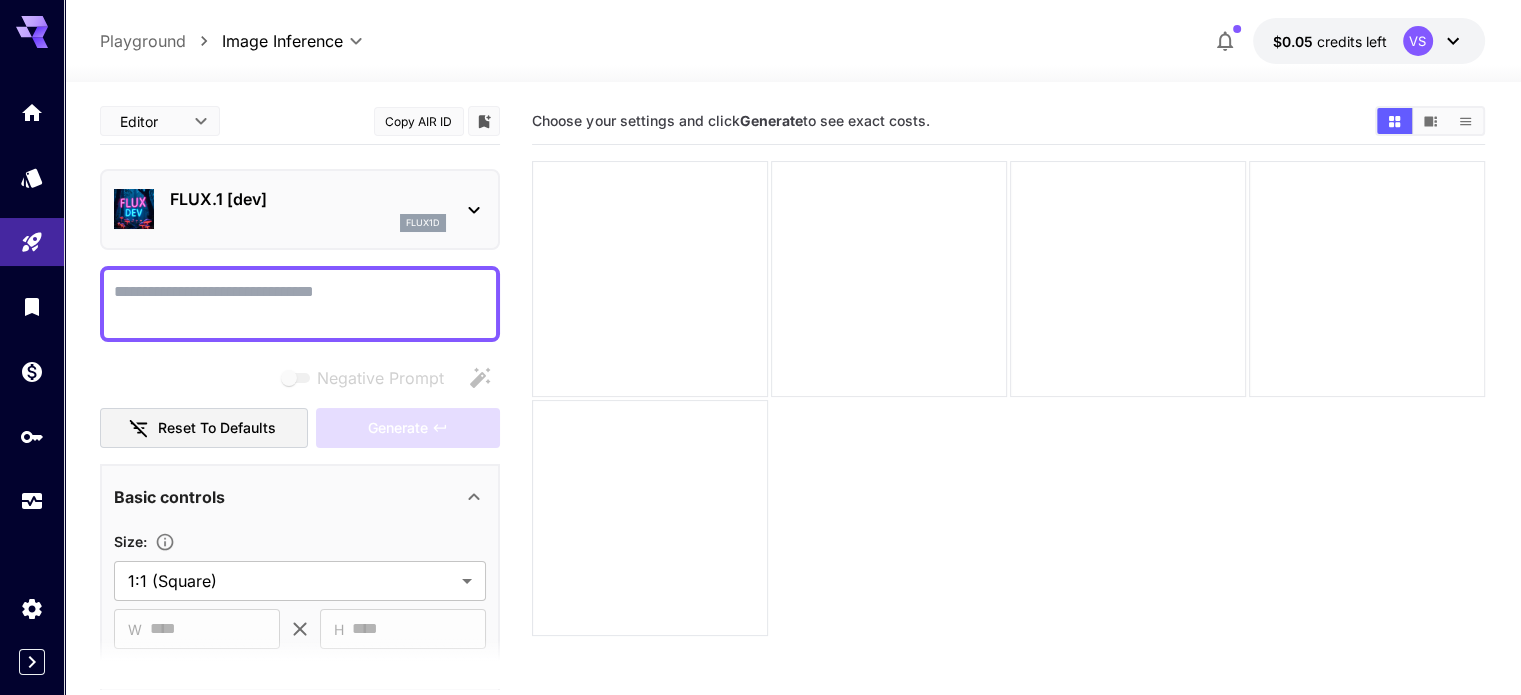 click on "FLUX.1 [dev] flux1d" at bounding box center (308, 209) 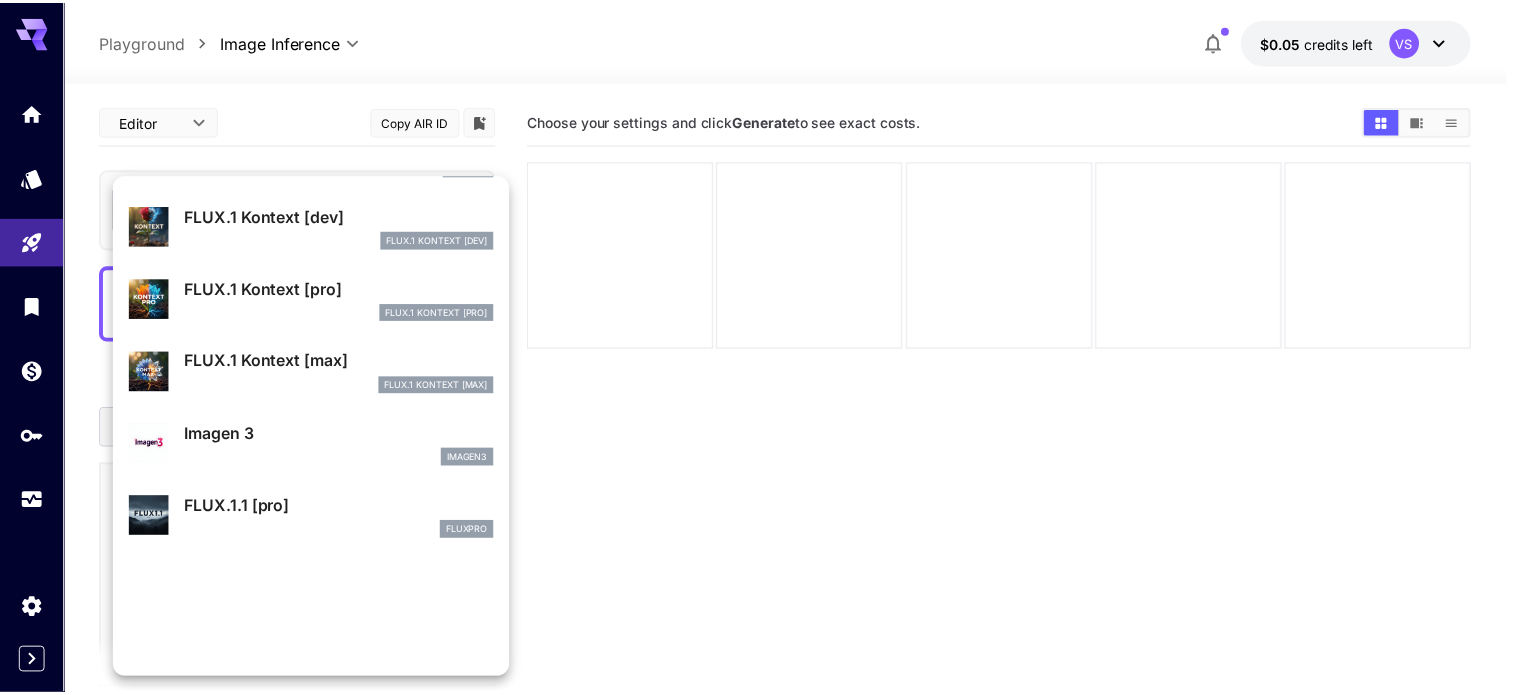 scroll, scrollTop: 902, scrollLeft: 0, axis: vertical 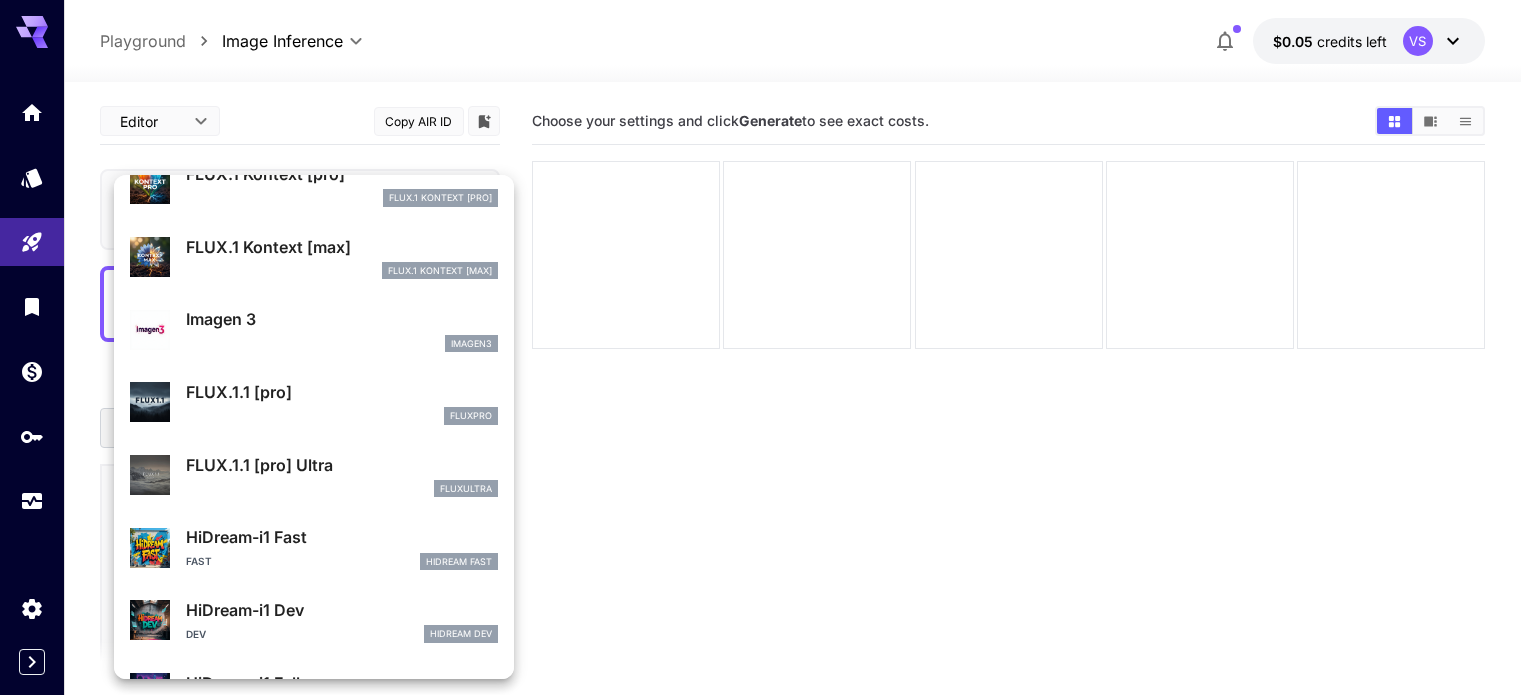 click at bounding box center [768, 347] 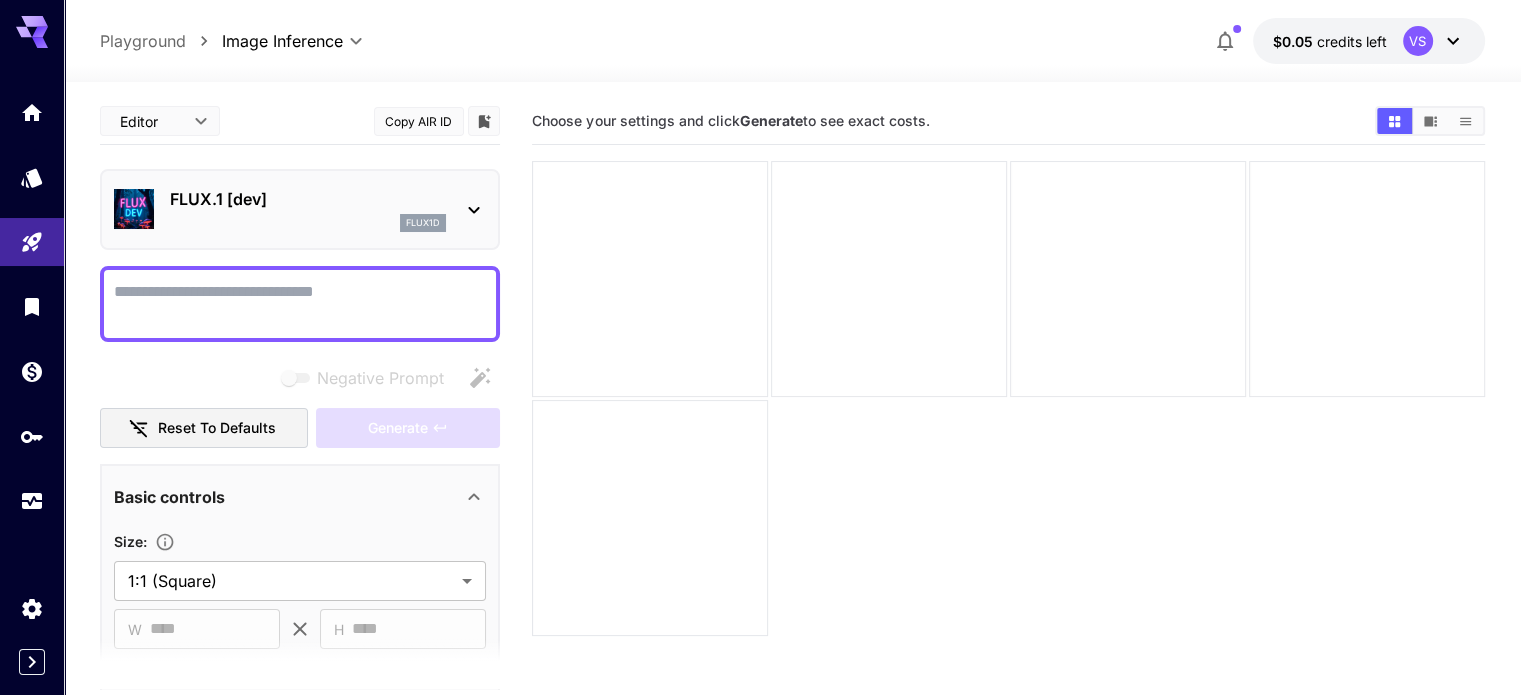 drag, startPoint x: 212, startPoint y: 264, endPoint x: 228, endPoint y: 311, distance: 49.648766 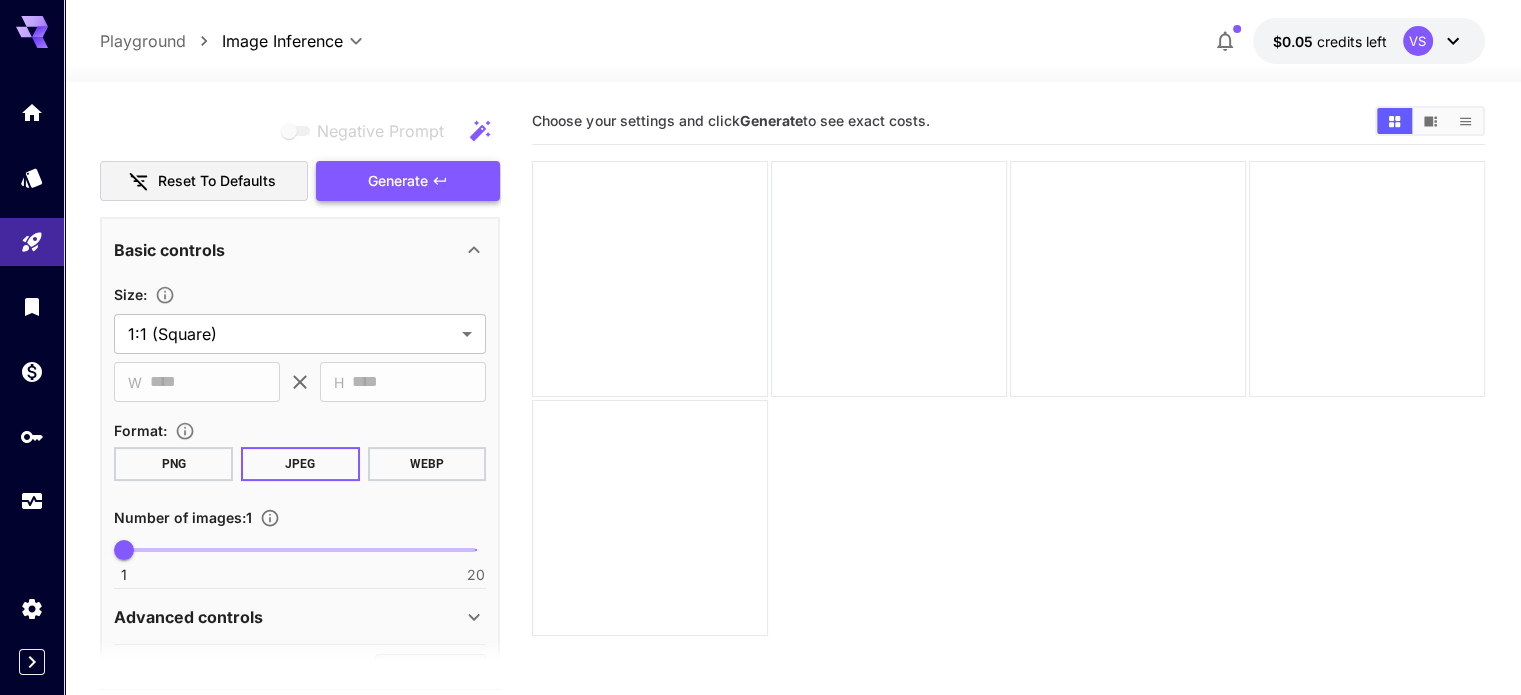 scroll, scrollTop: 400, scrollLeft: 0, axis: vertical 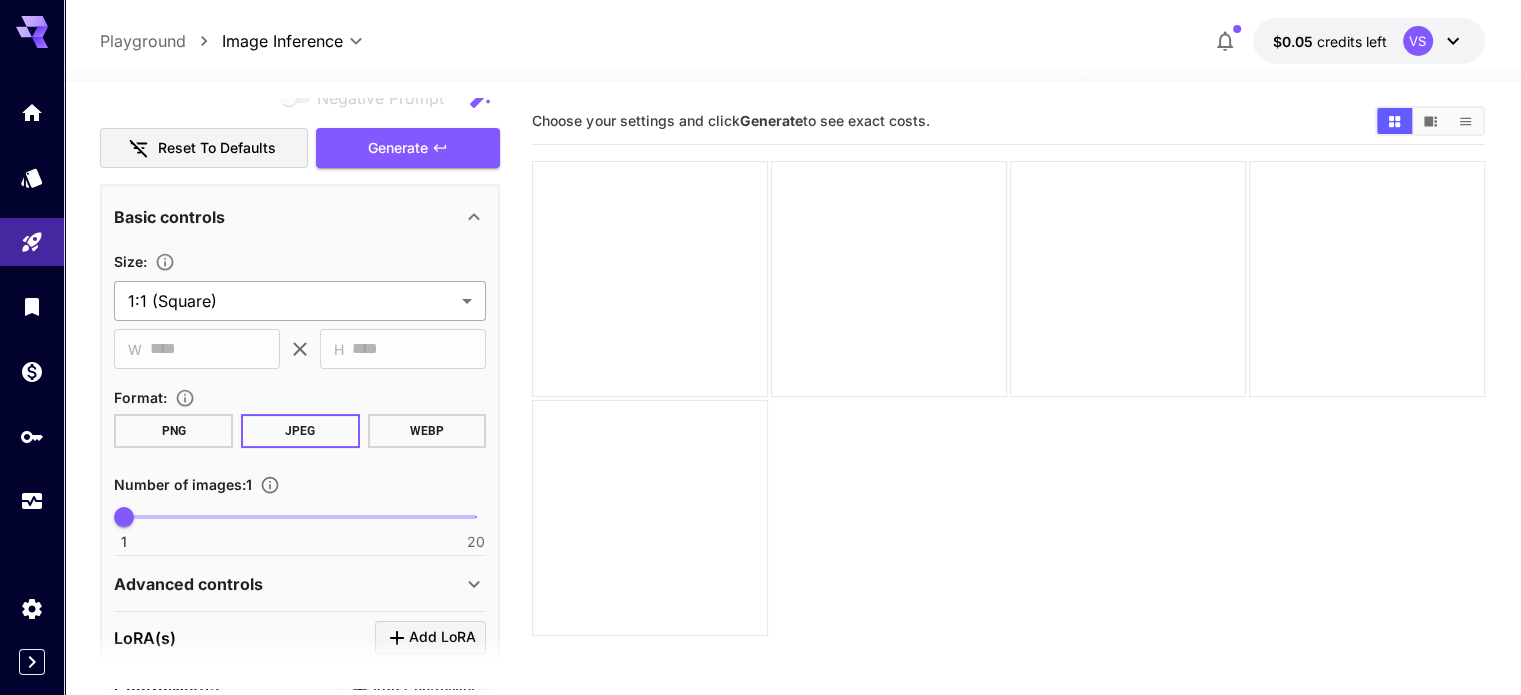 type on "**********" 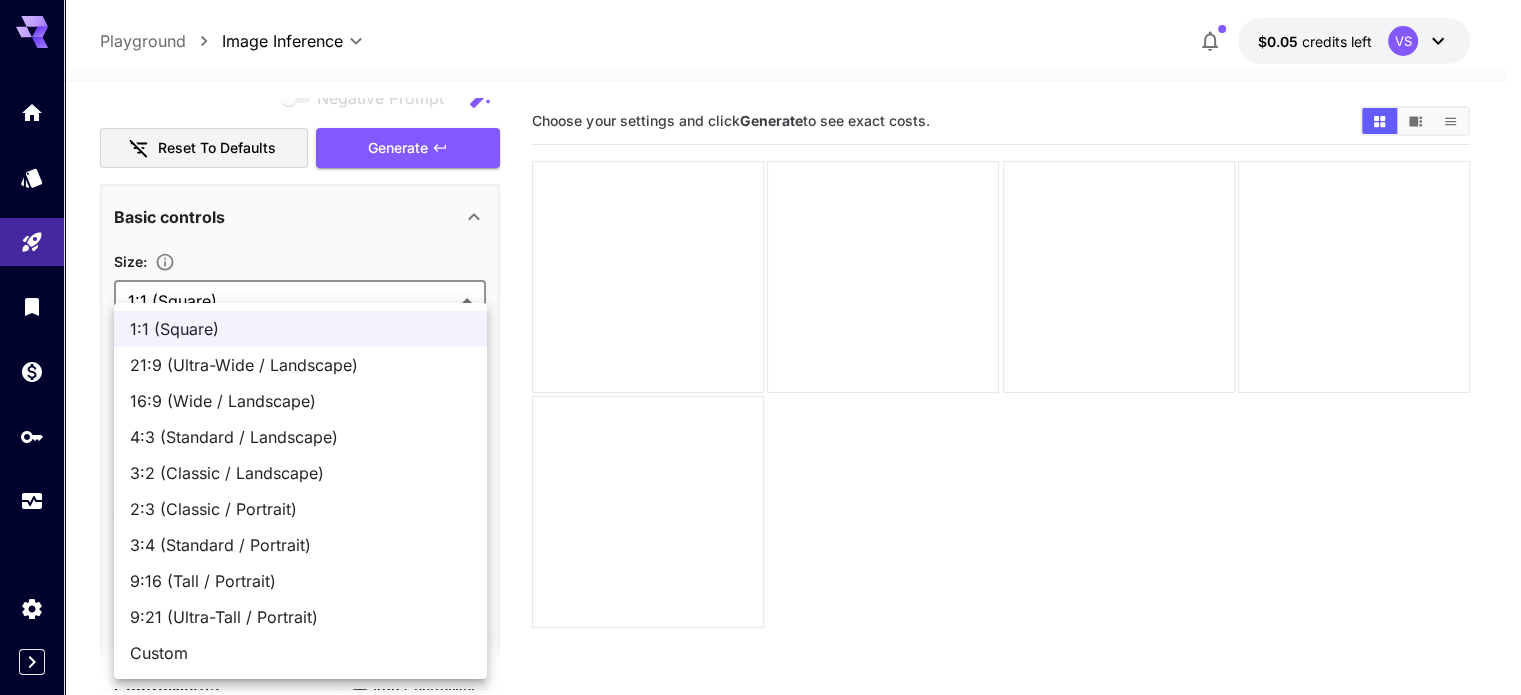 click on "**********" at bounding box center (760, 426) 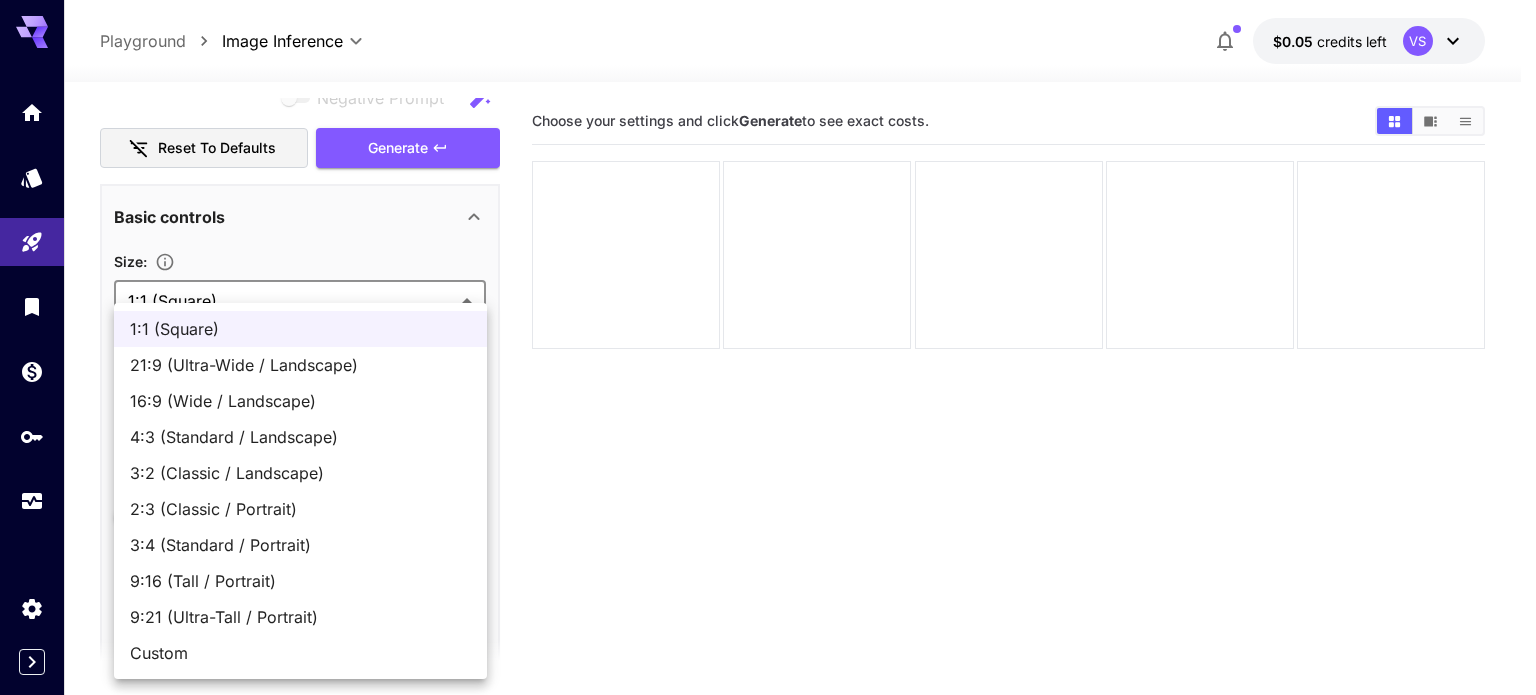 click on "16:9 (Wide / Landscape)" at bounding box center (300, 401) 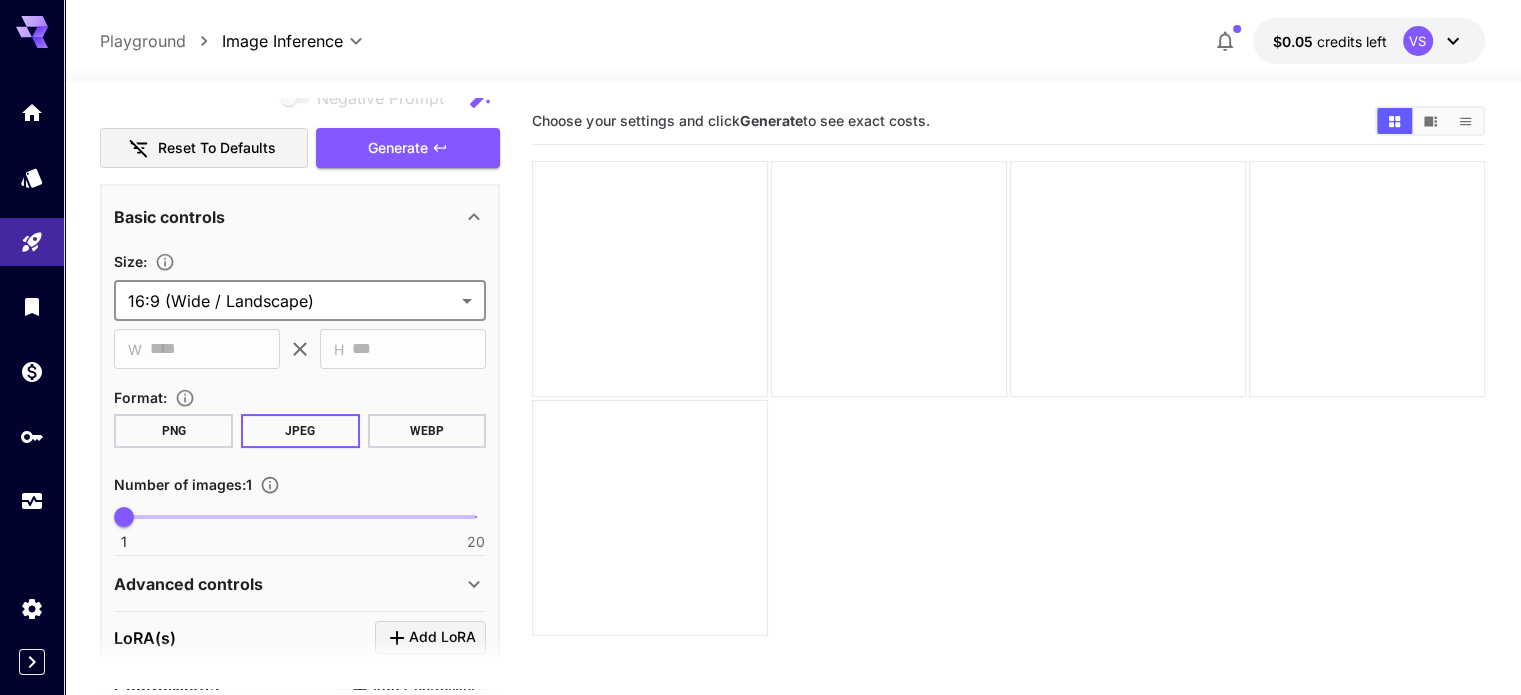 click on "PNG" at bounding box center (173, 431) 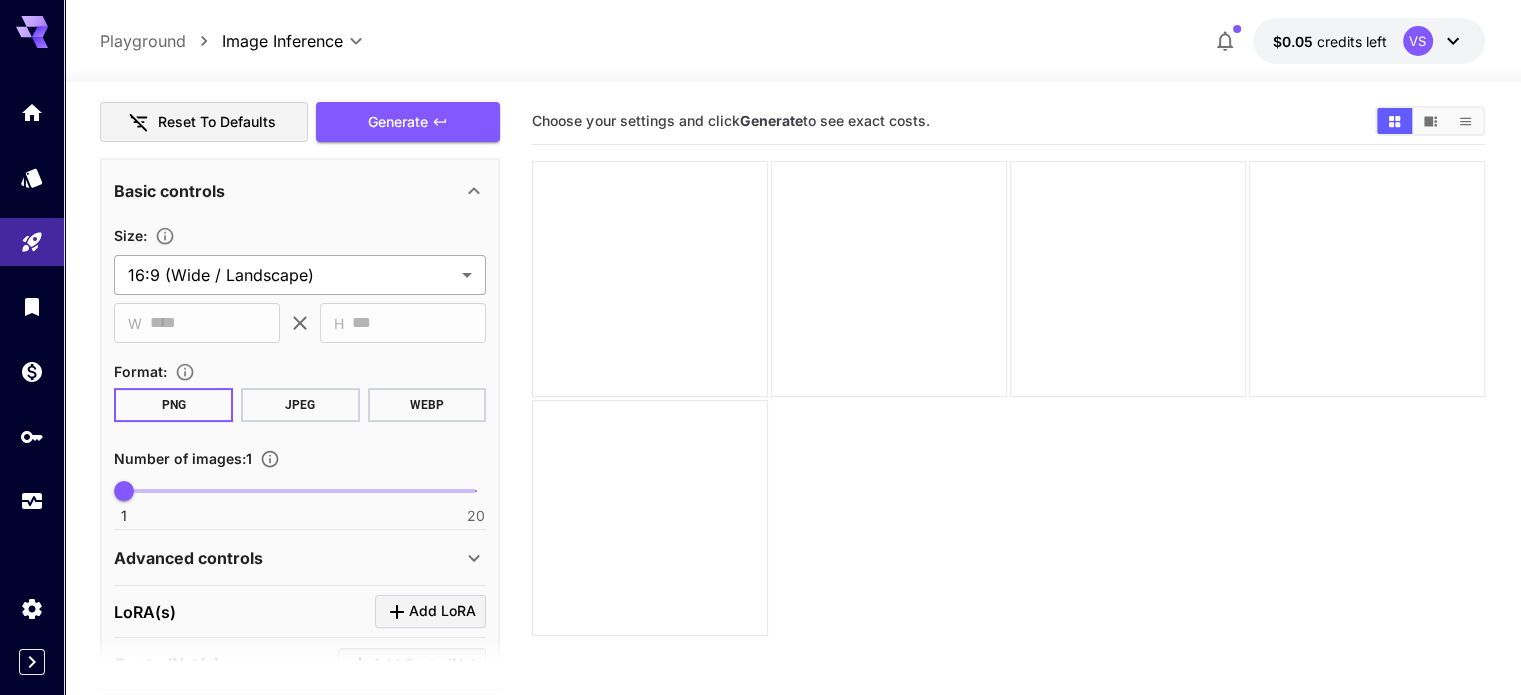 scroll, scrollTop: 500, scrollLeft: 0, axis: vertical 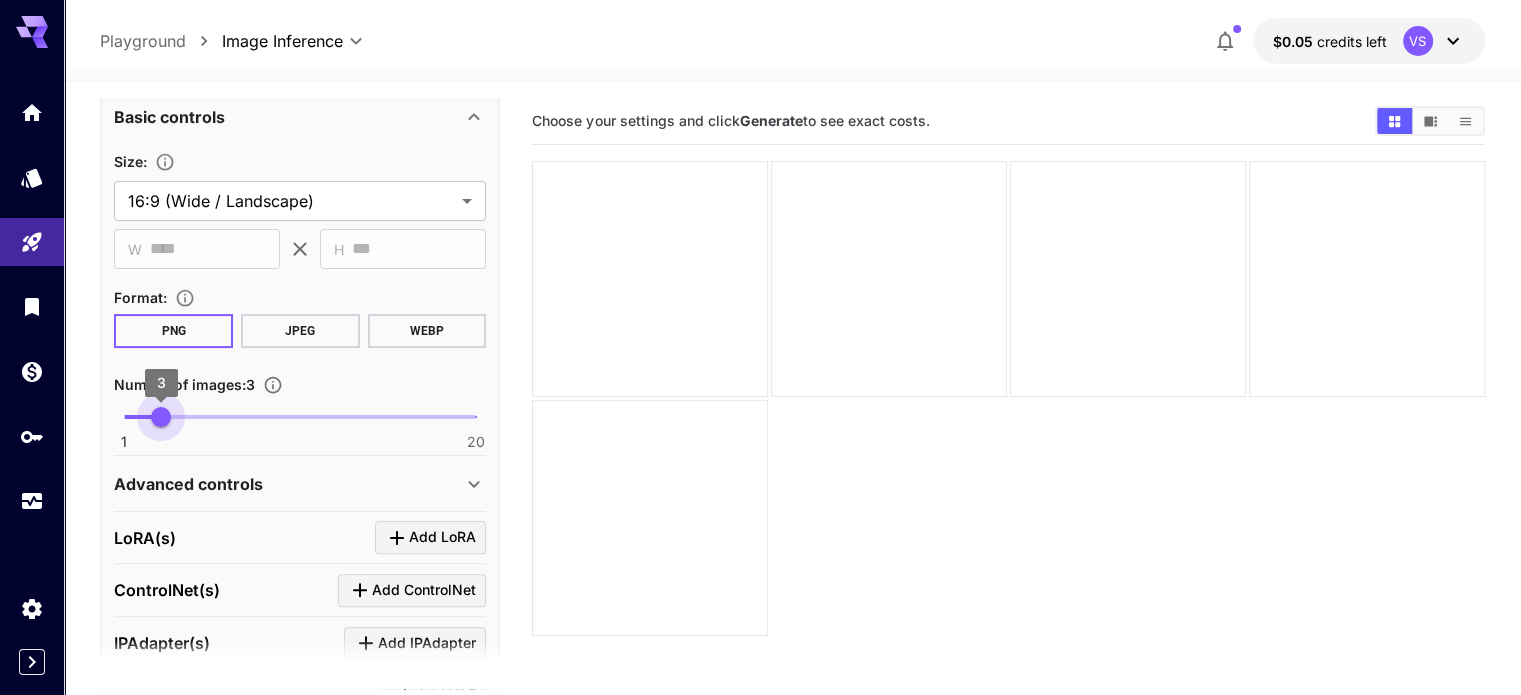 type on "*" 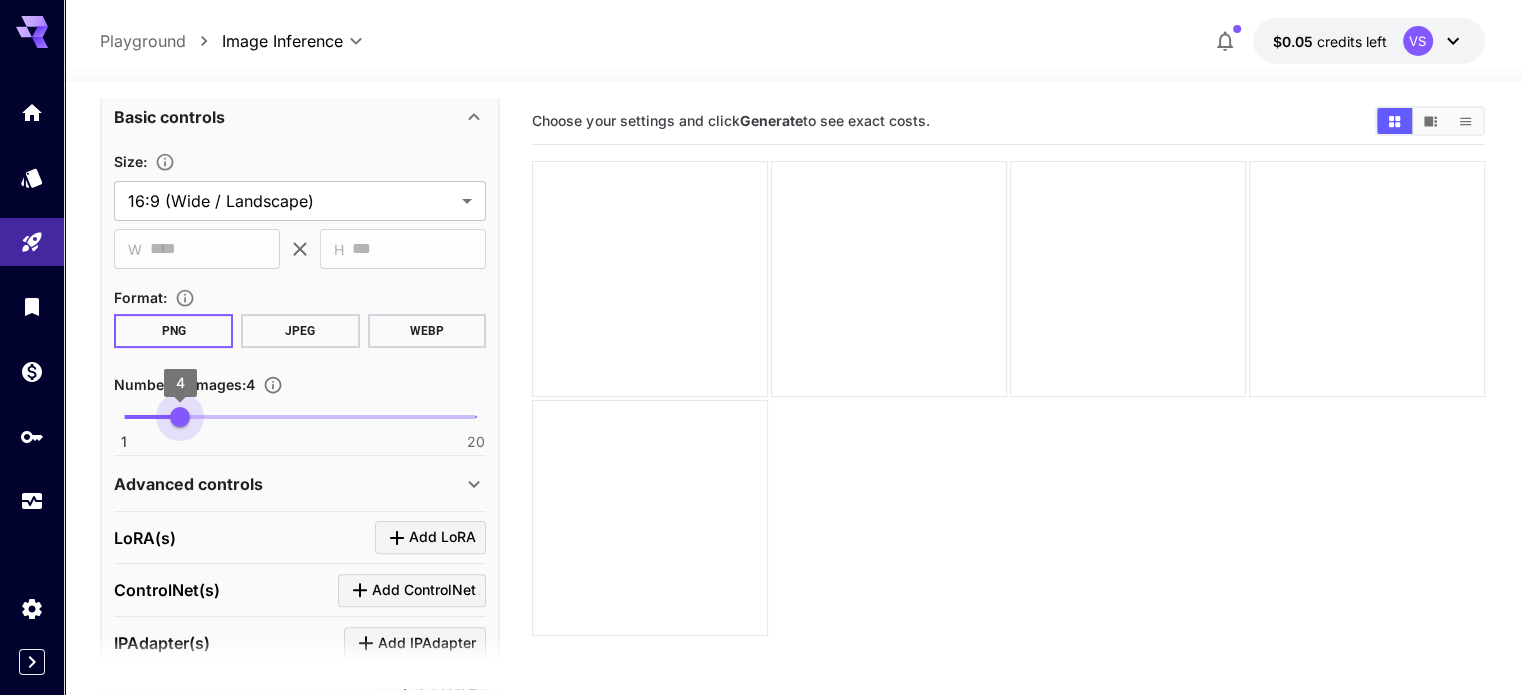 drag, startPoint x: 144, startPoint y: 423, endPoint x: 174, endPoint y: 427, distance: 30.265491 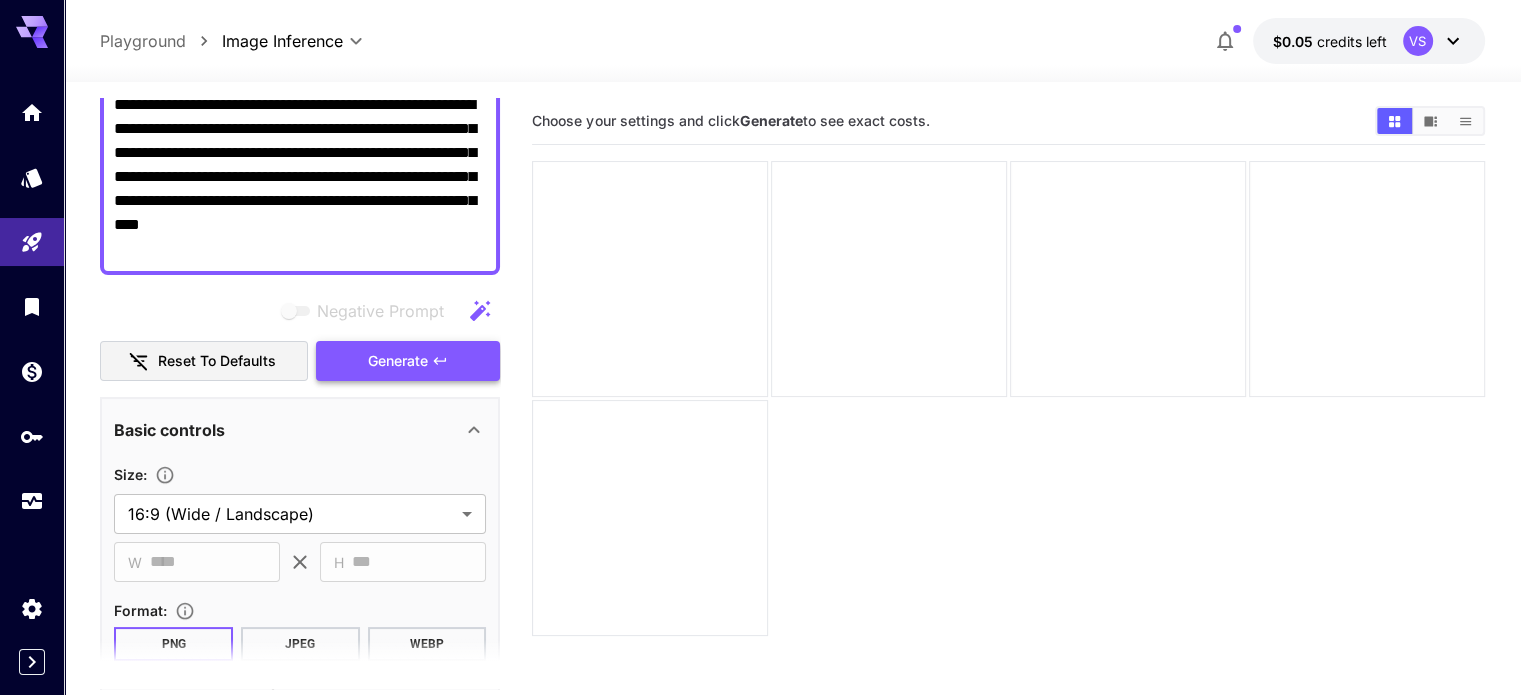 scroll, scrollTop: 144, scrollLeft: 0, axis: vertical 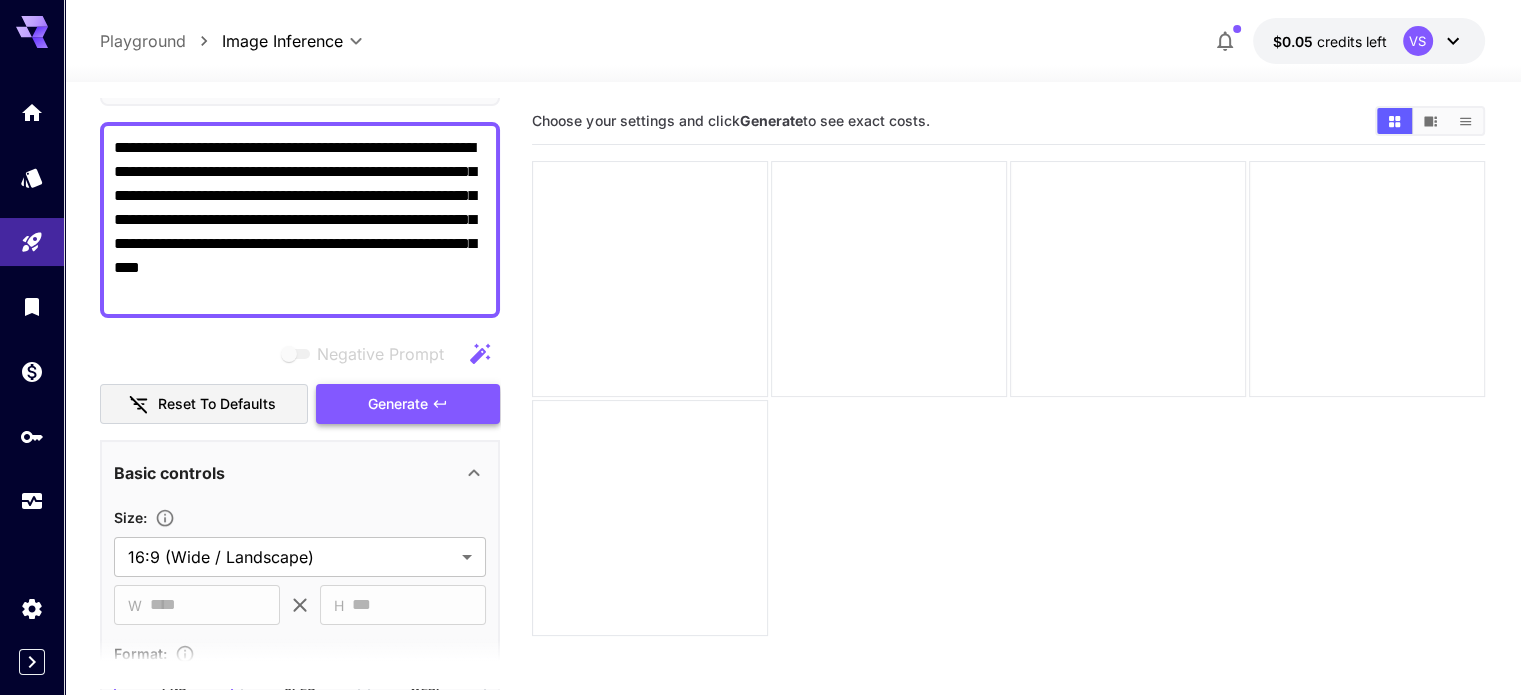 click 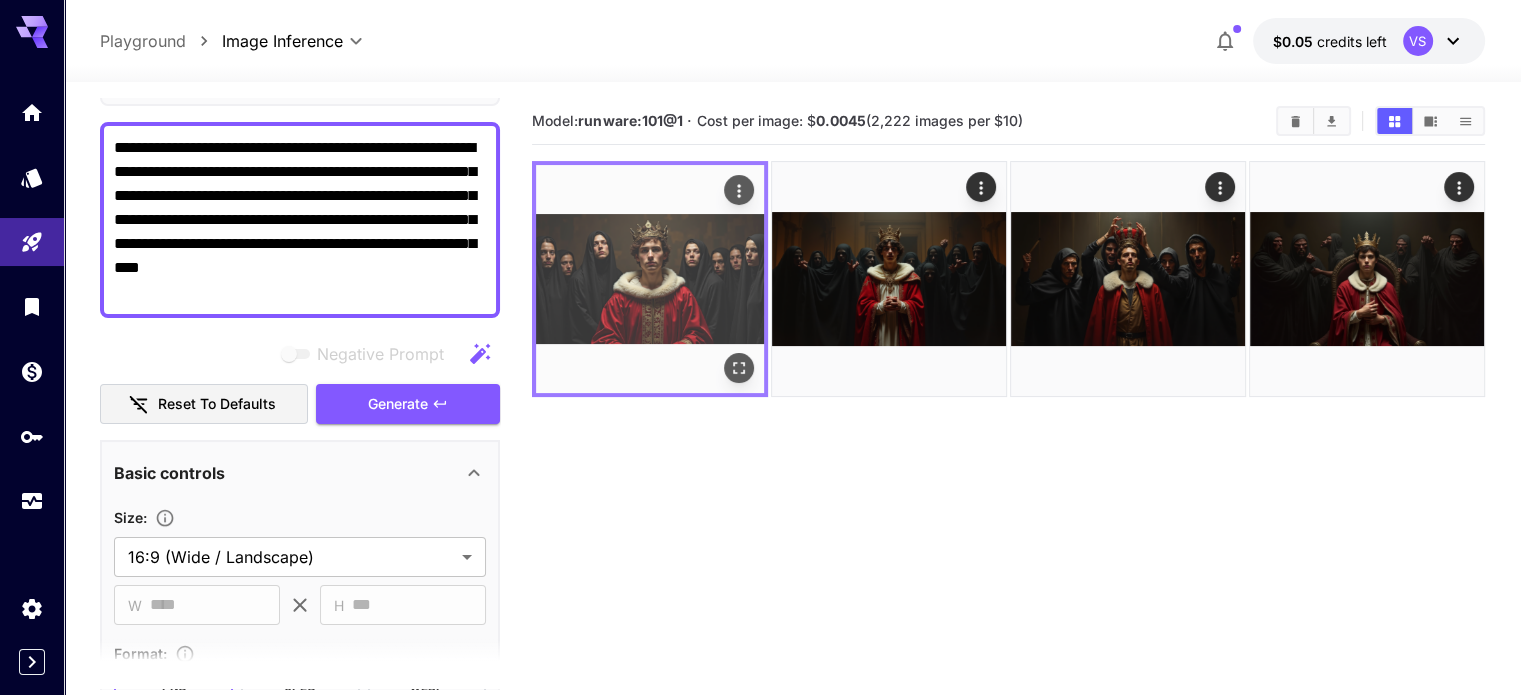 click at bounding box center [650, 279] 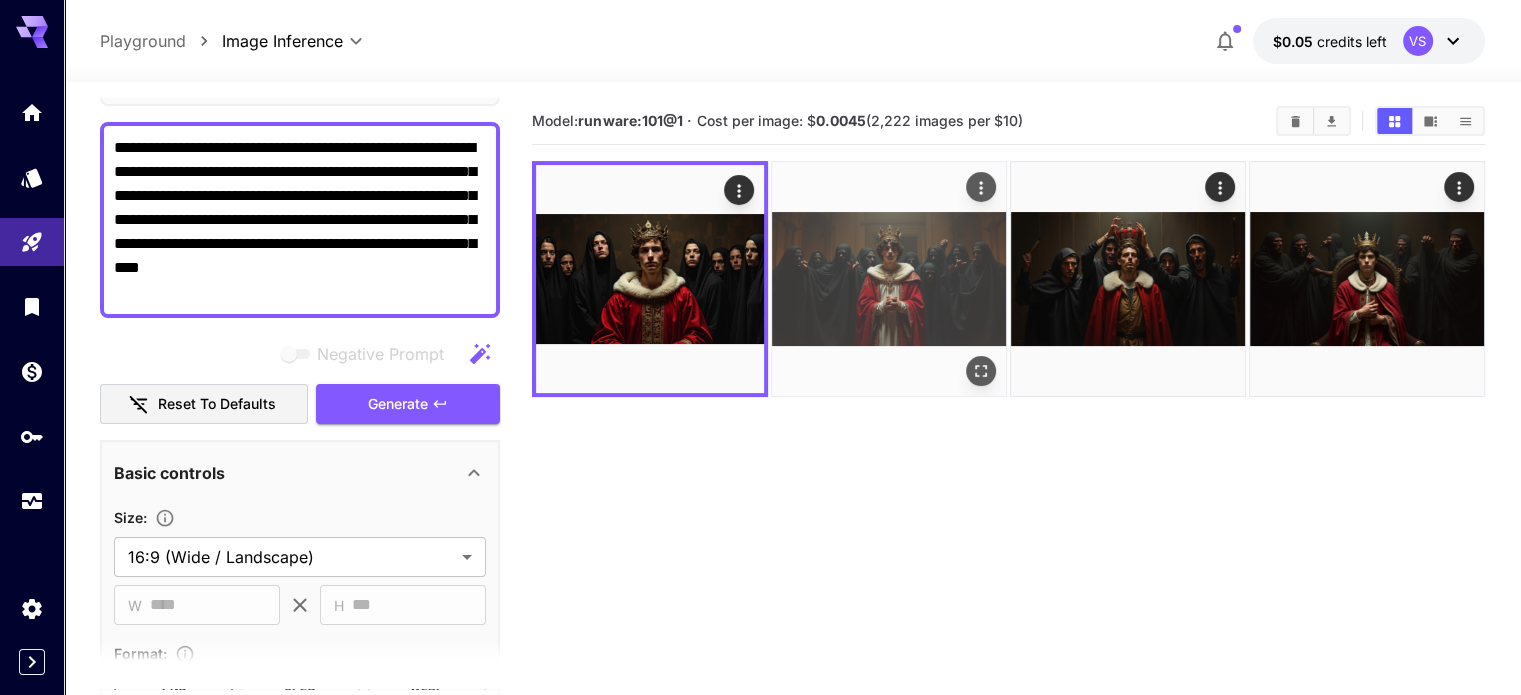 click at bounding box center [889, 279] 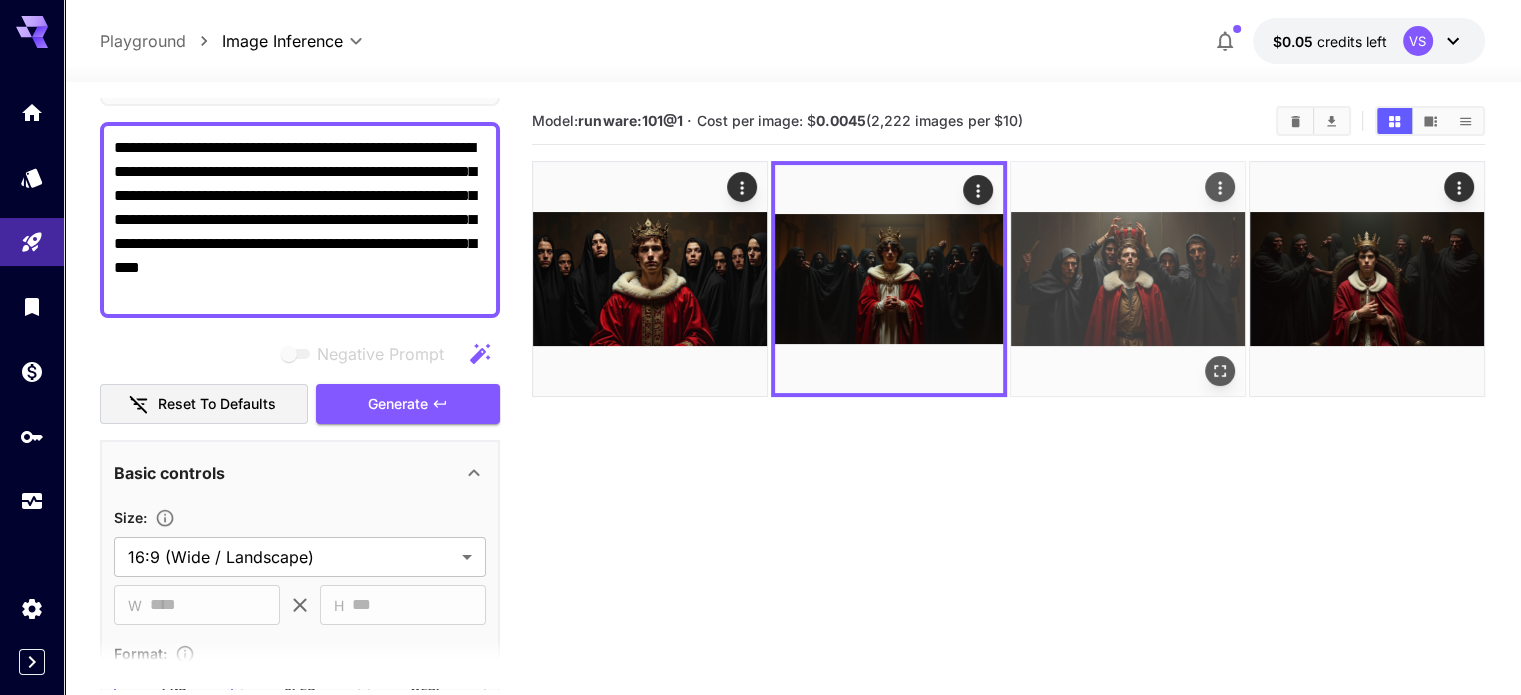 click at bounding box center (1128, 279) 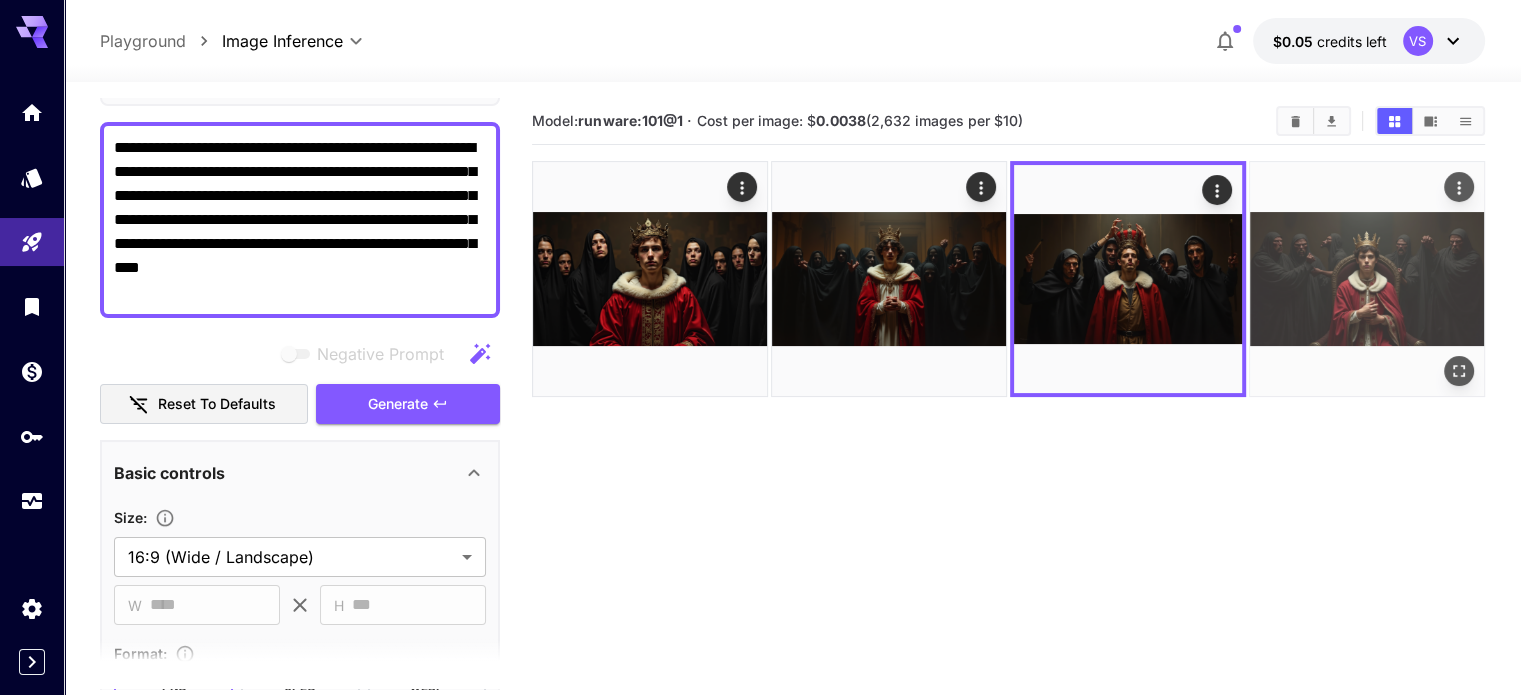 click at bounding box center (1367, 279) 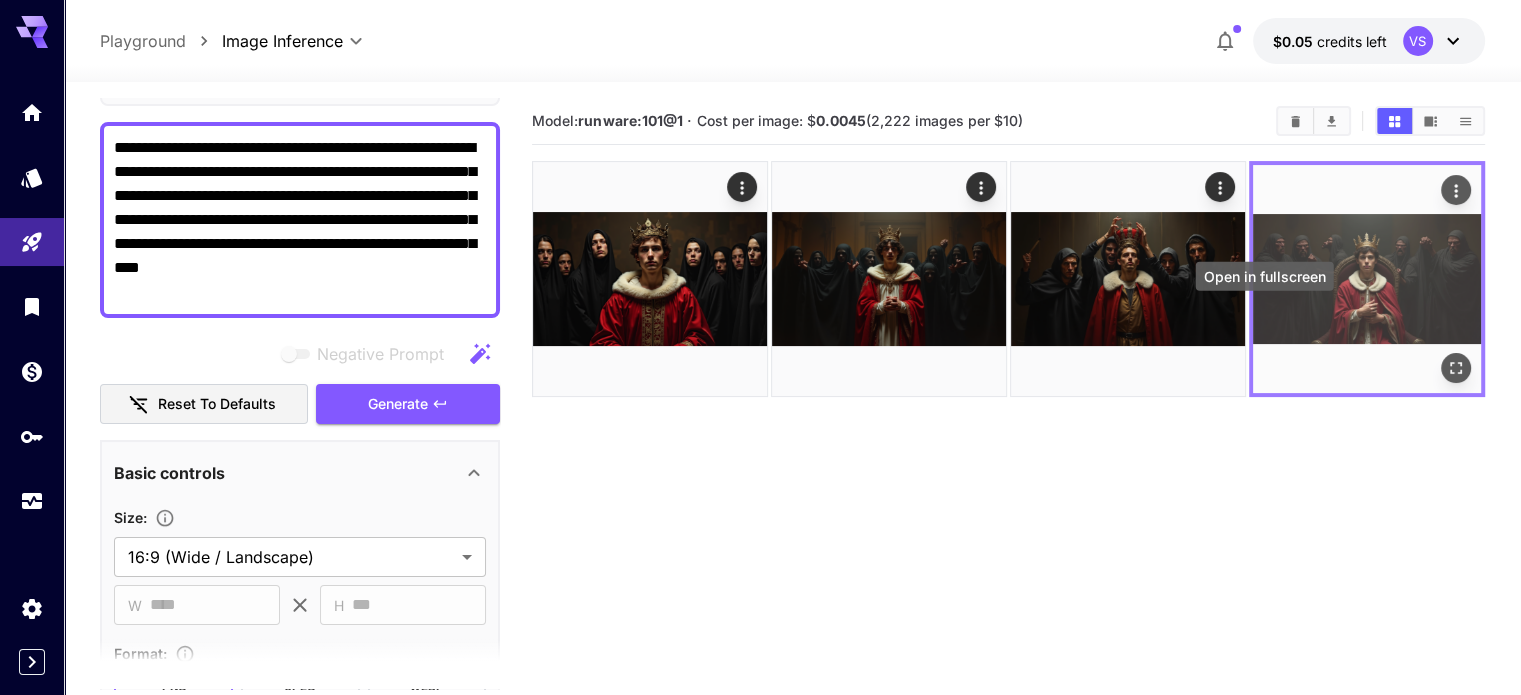 click 